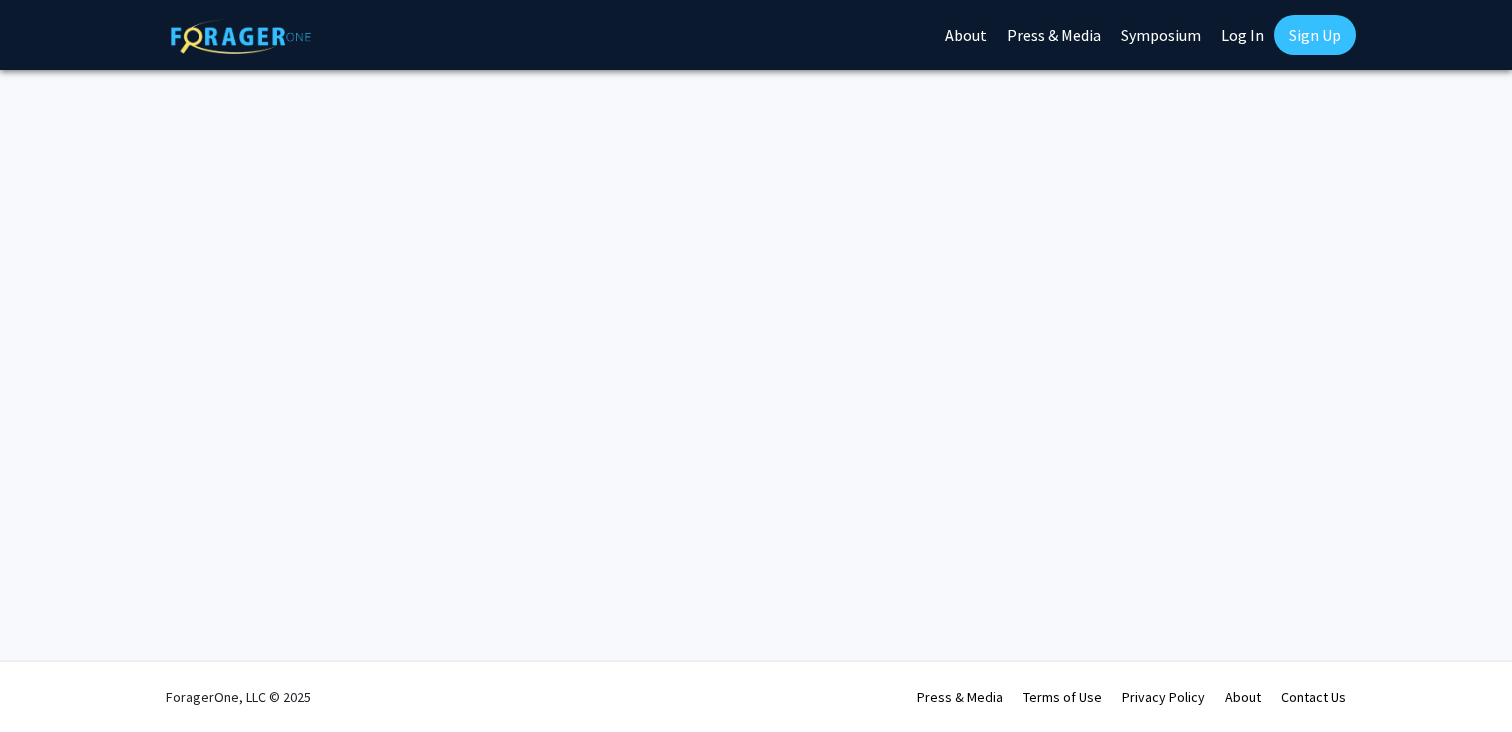 scroll, scrollTop: 0, scrollLeft: 0, axis: both 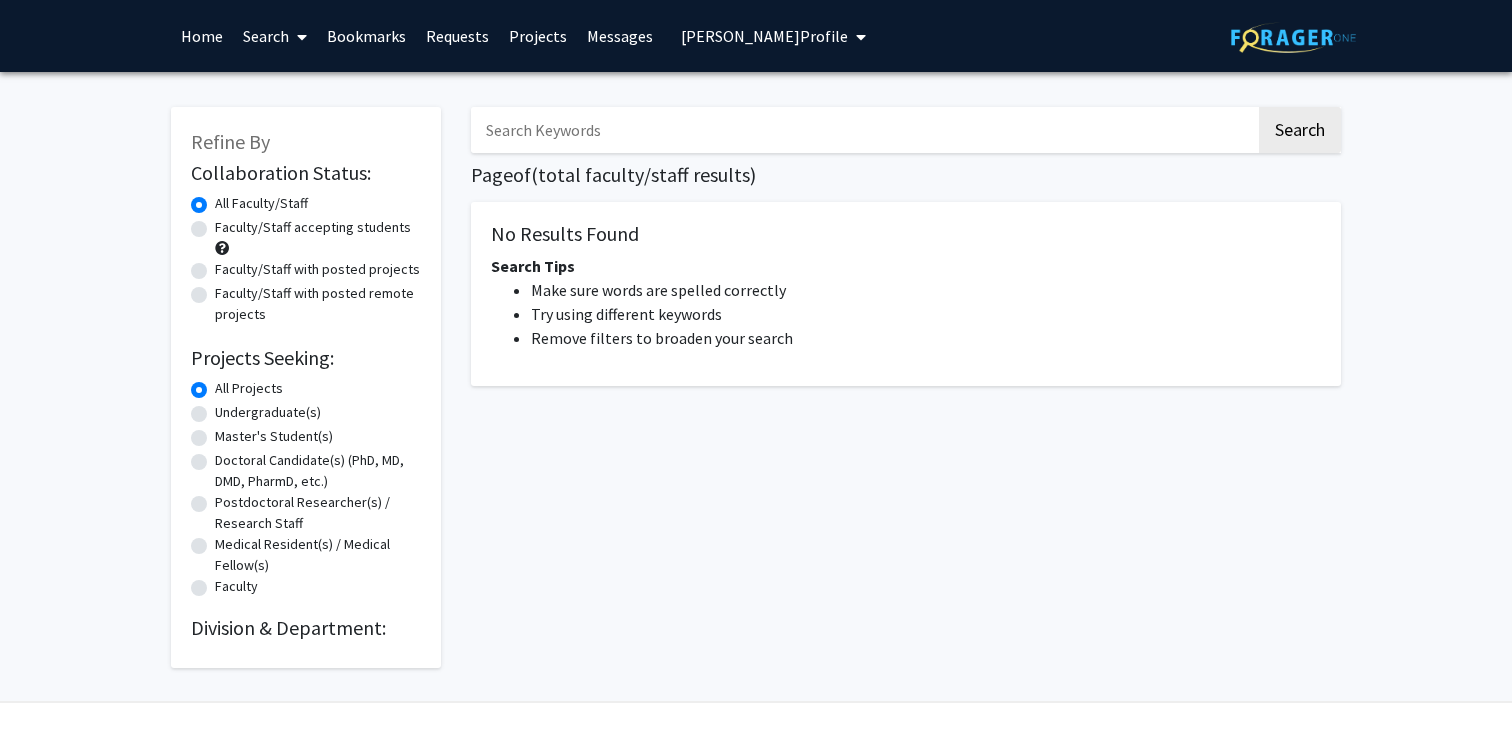 type on "cardiology" 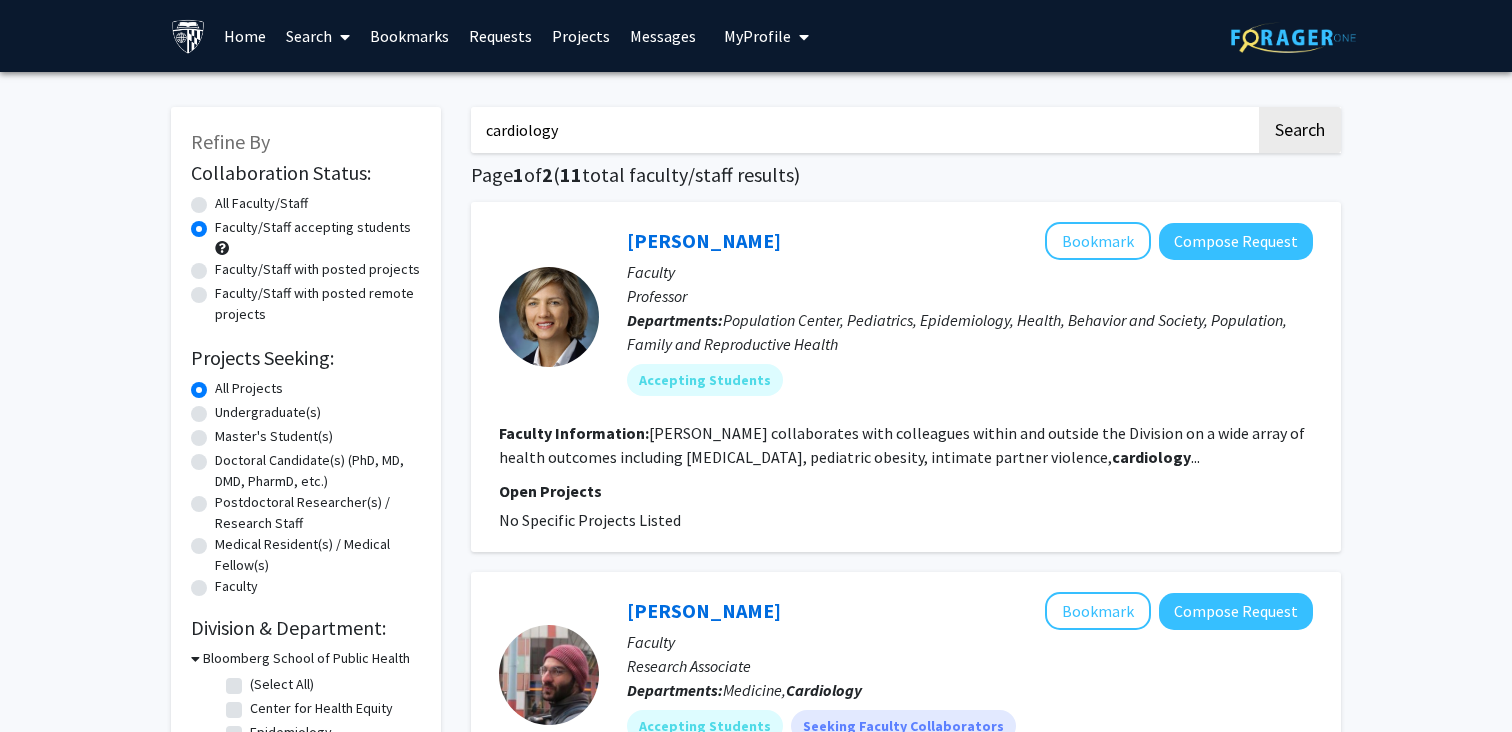 click on "Bookmarks" at bounding box center (409, 36) 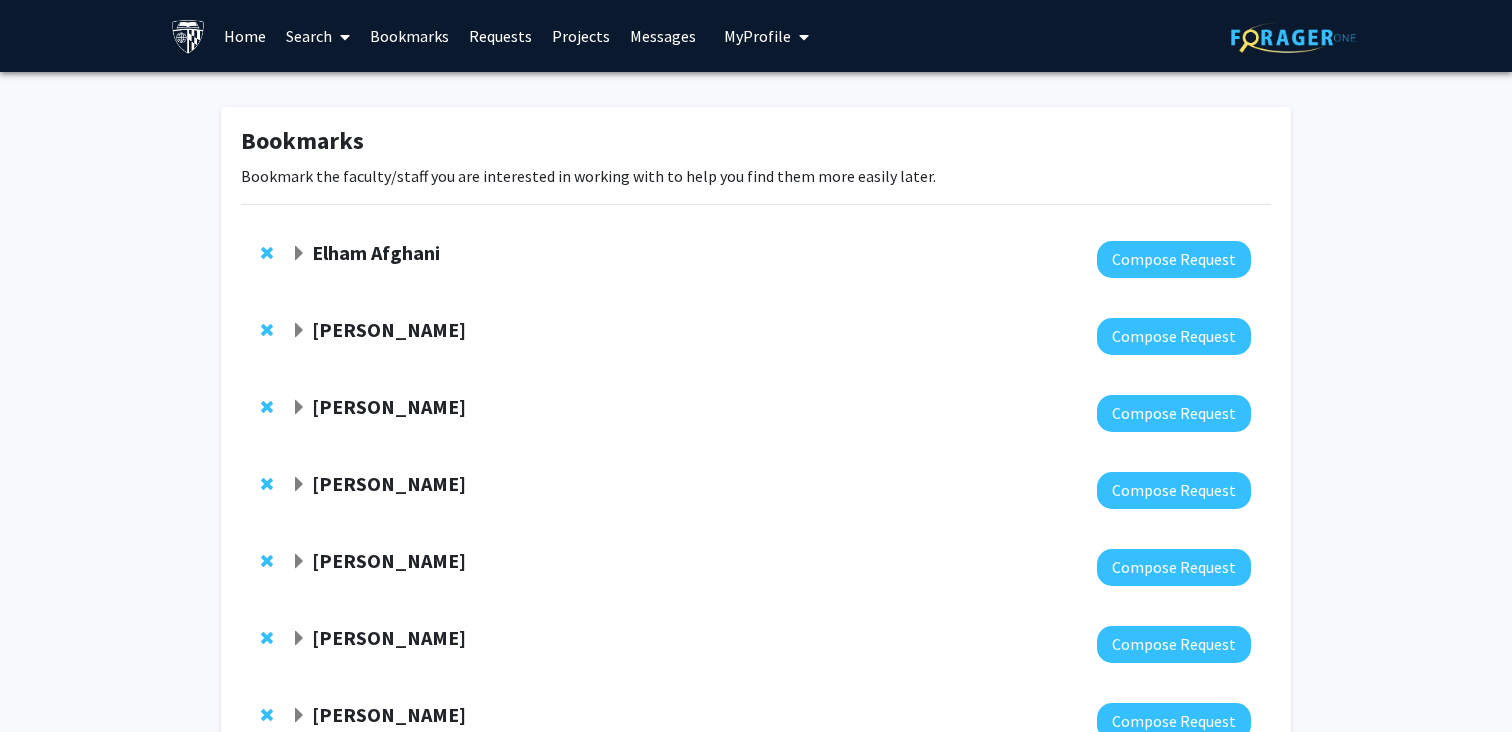 scroll, scrollTop: 384, scrollLeft: 0, axis: vertical 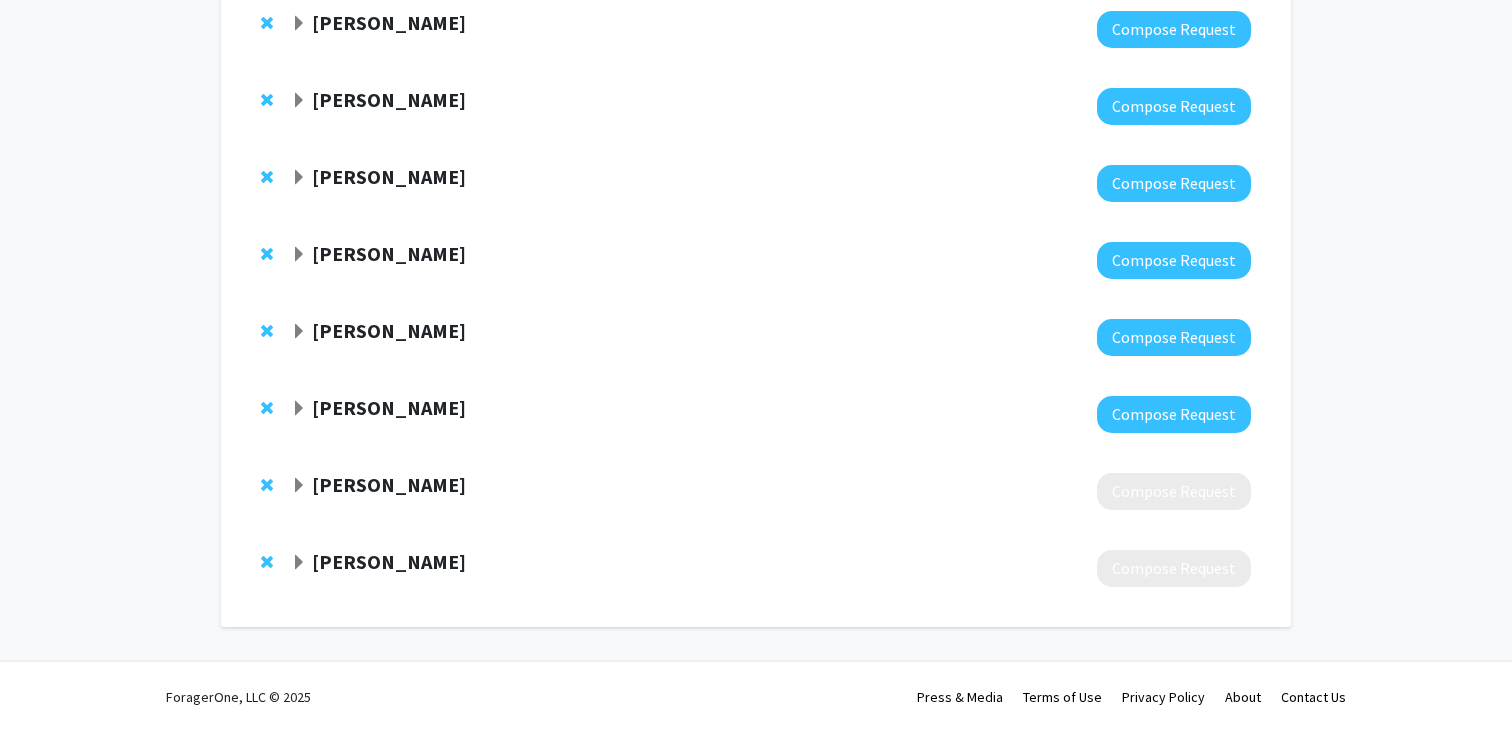 click on "[PERSON_NAME]" 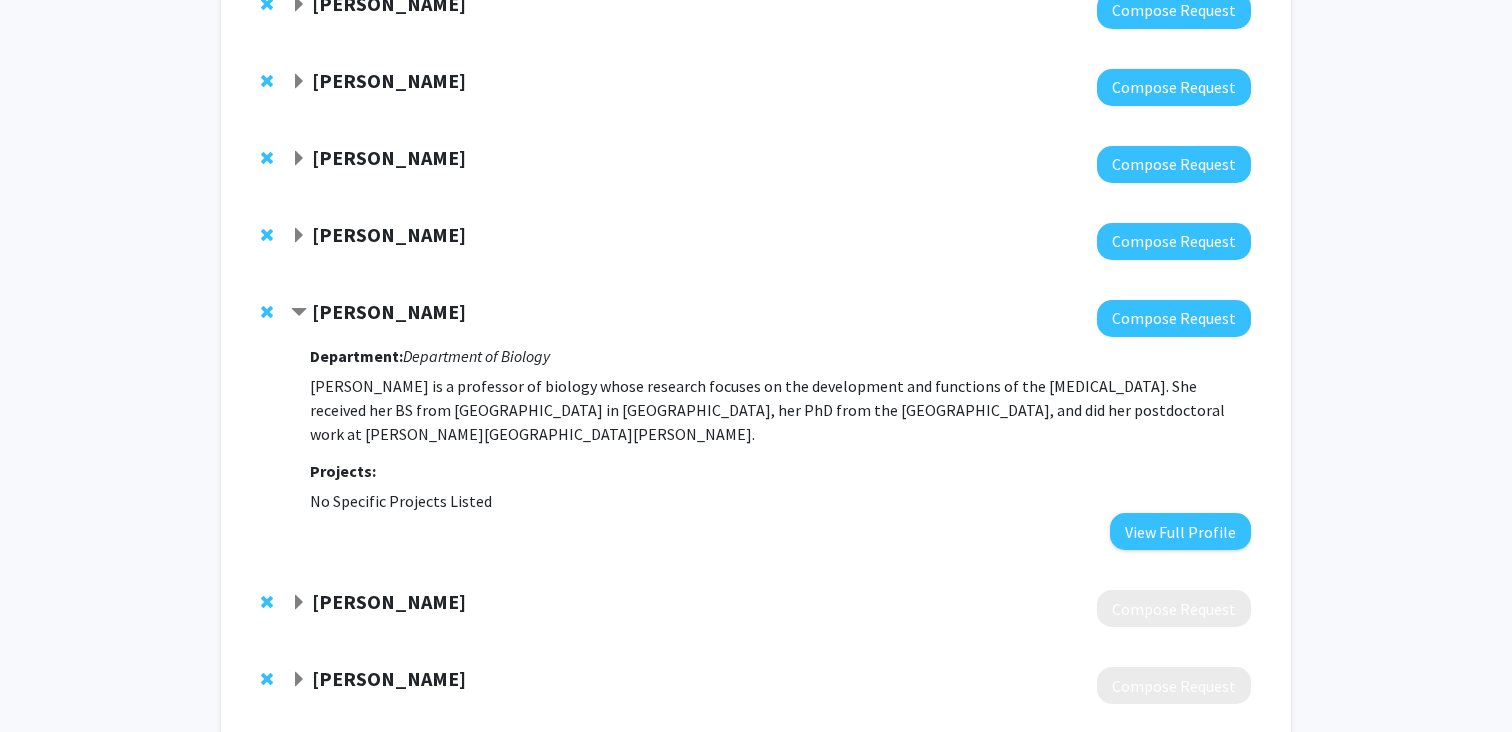 scroll, scrollTop: 468, scrollLeft: 0, axis: vertical 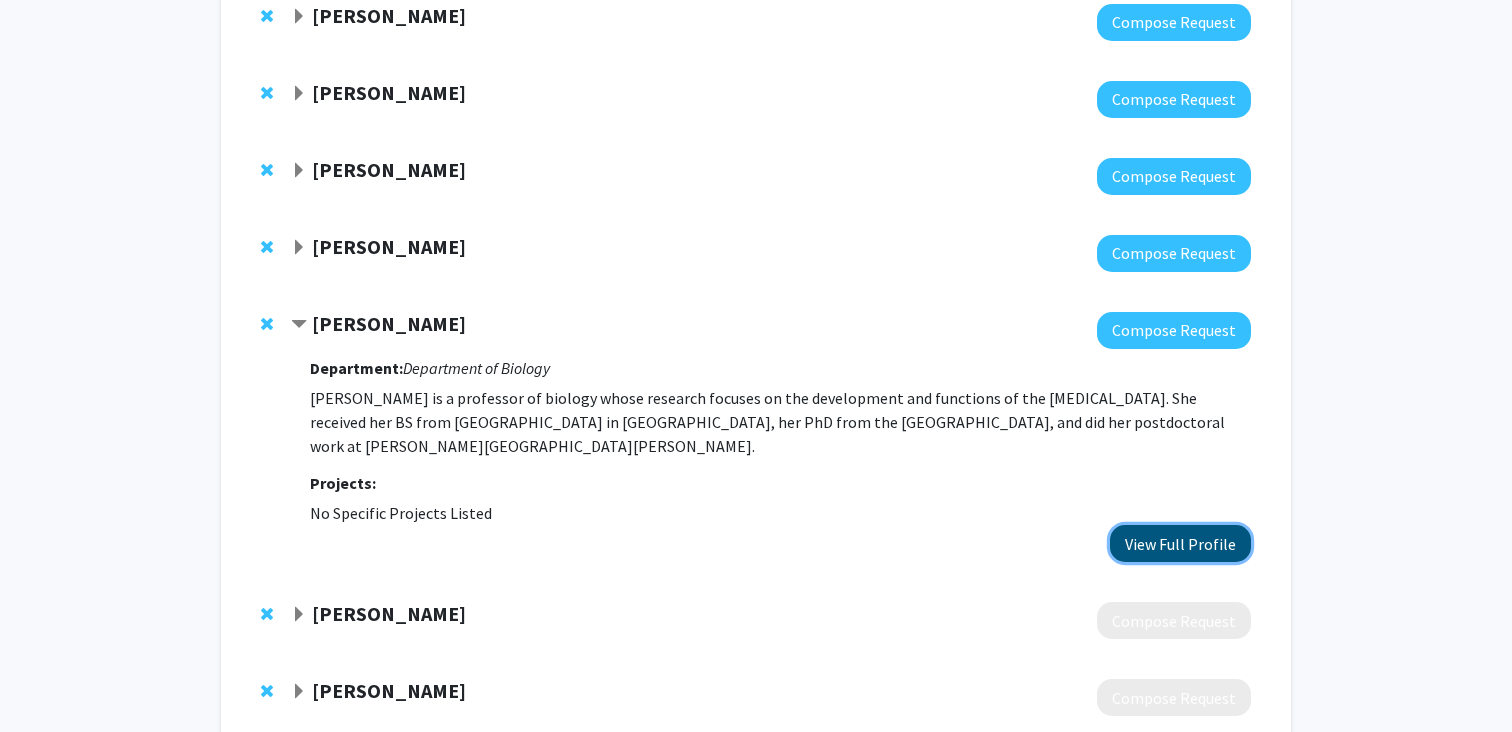 click on "View Full Profile" at bounding box center (1180, 543) 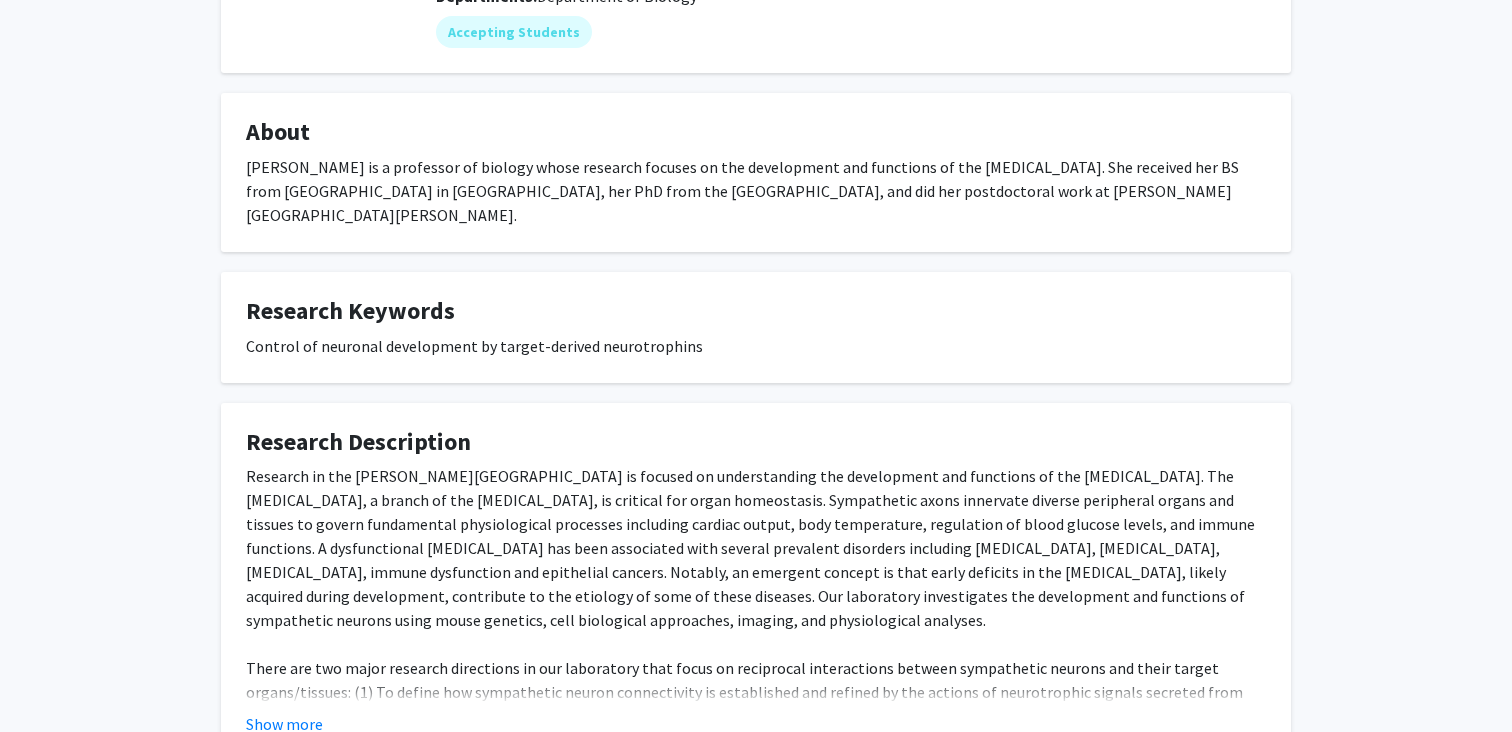 scroll, scrollTop: 304, scrollLeft: 0, axis: vertical 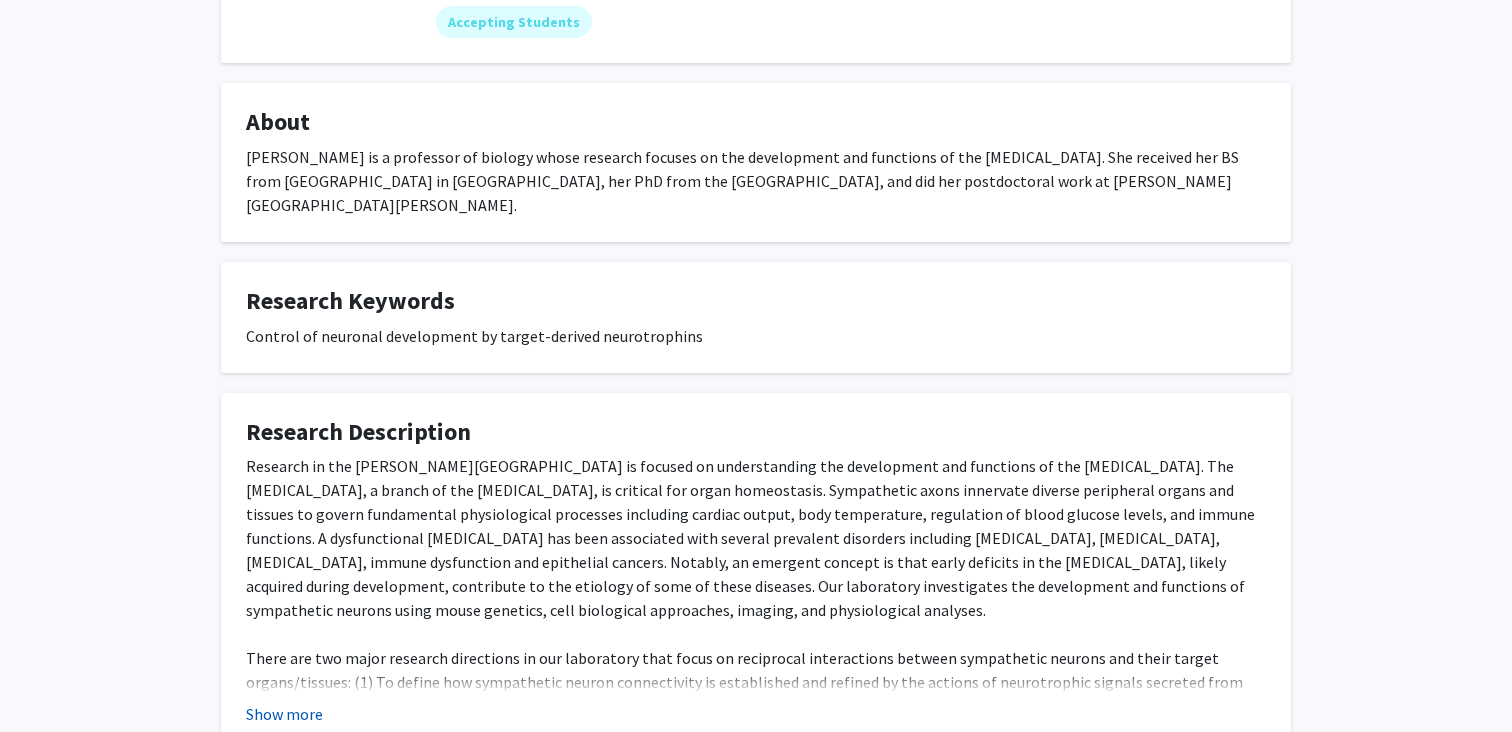 click on "Show more" 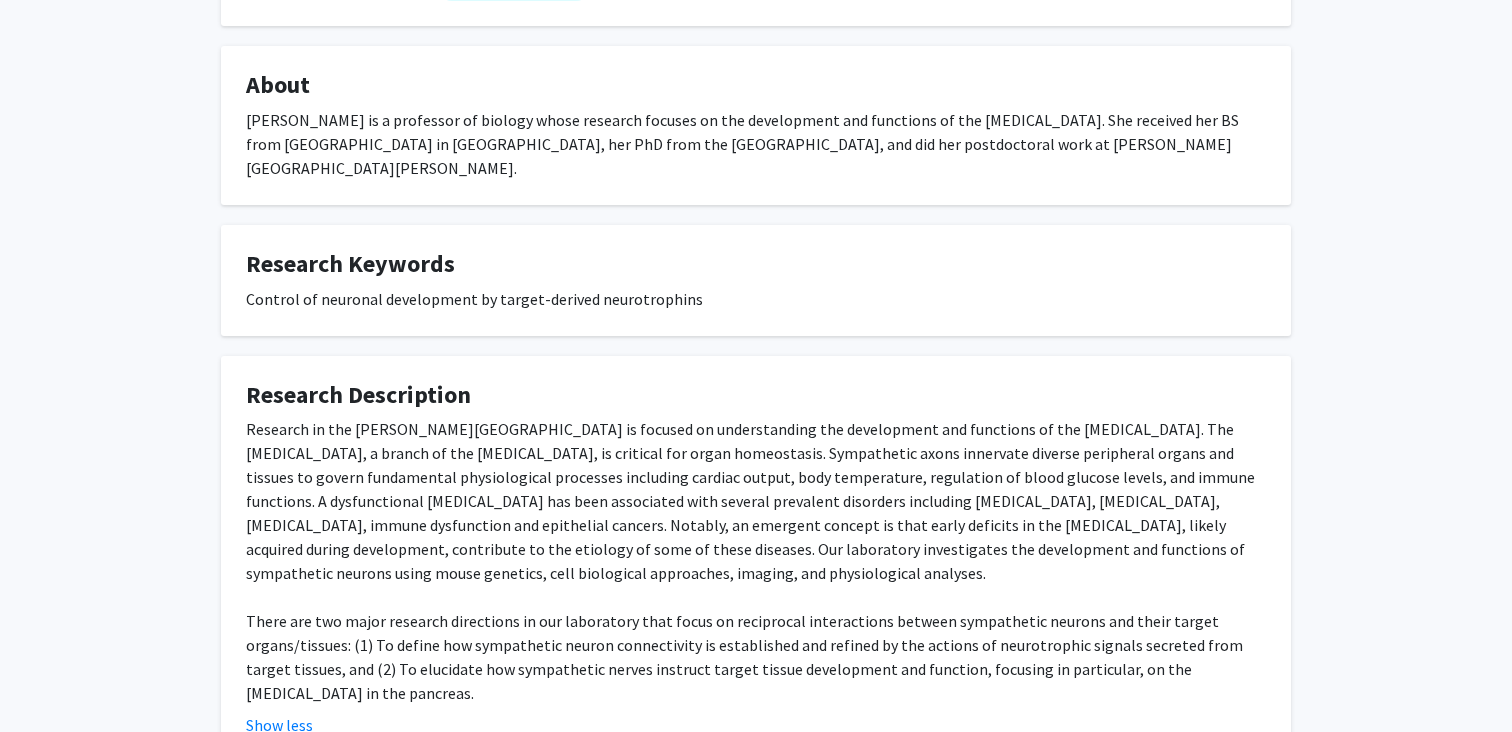 scroll, scrollTop: 340, scrollLeft: 0, axis: vertical 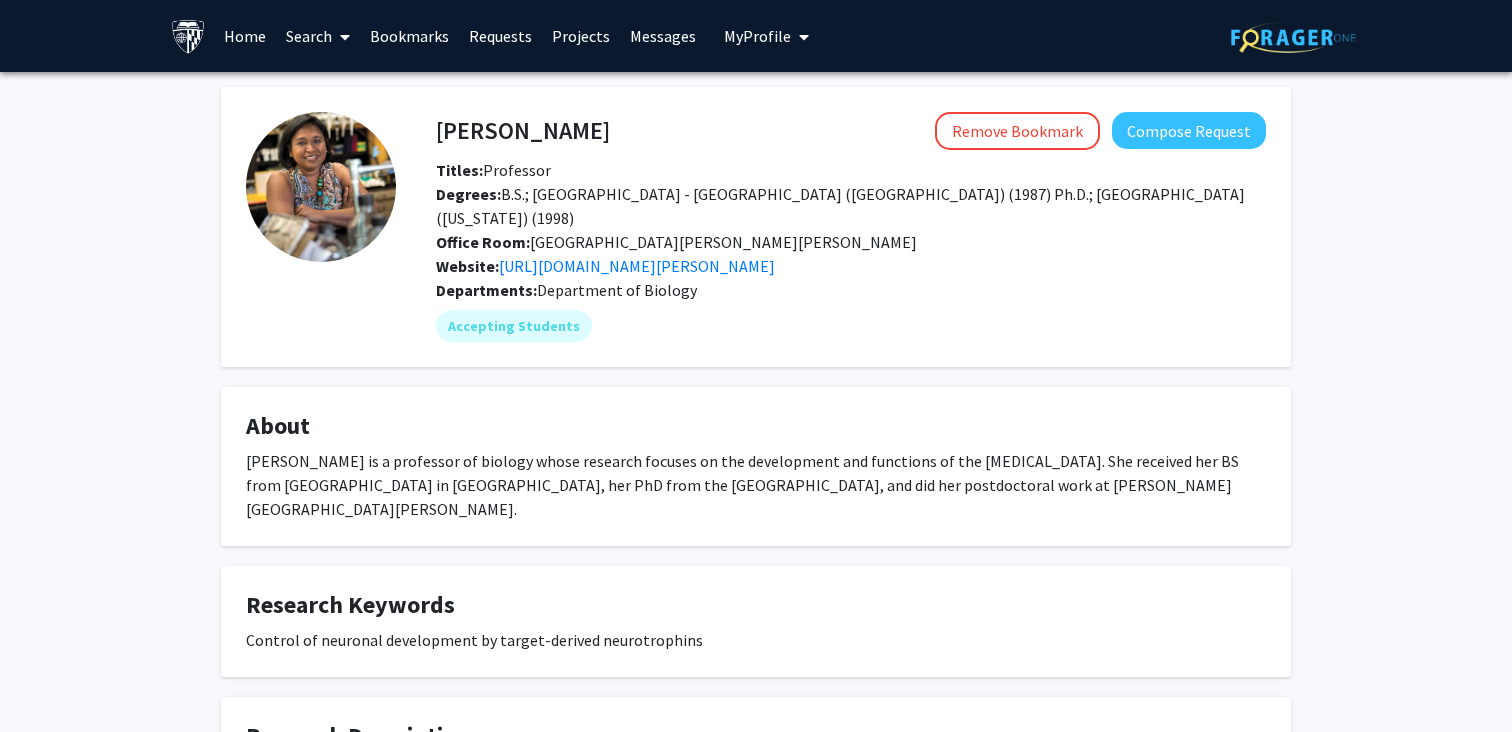 click on "Bookmarks" at bounding box center [409, 36] 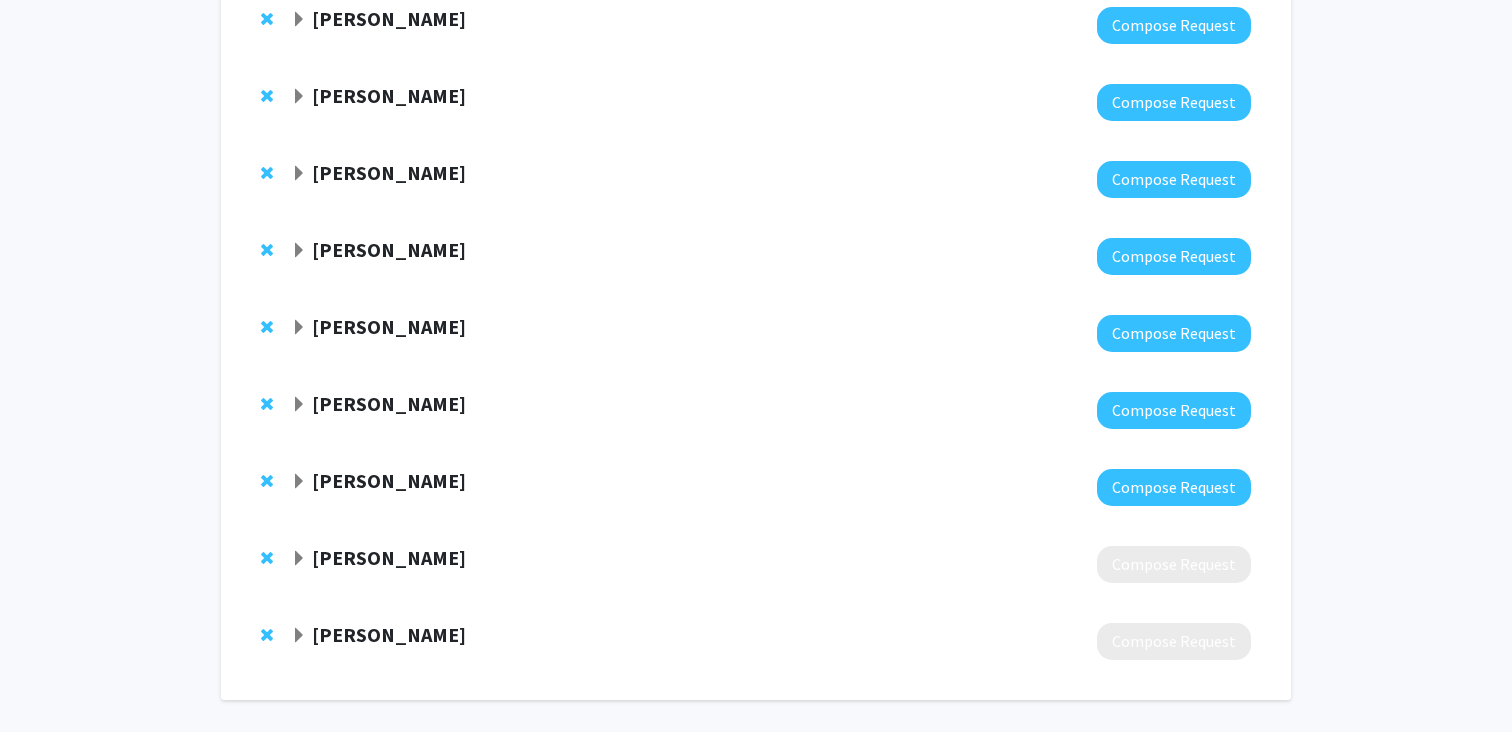 scroll, scrollTop: 384, scrollLeft: 0, axis: vertical 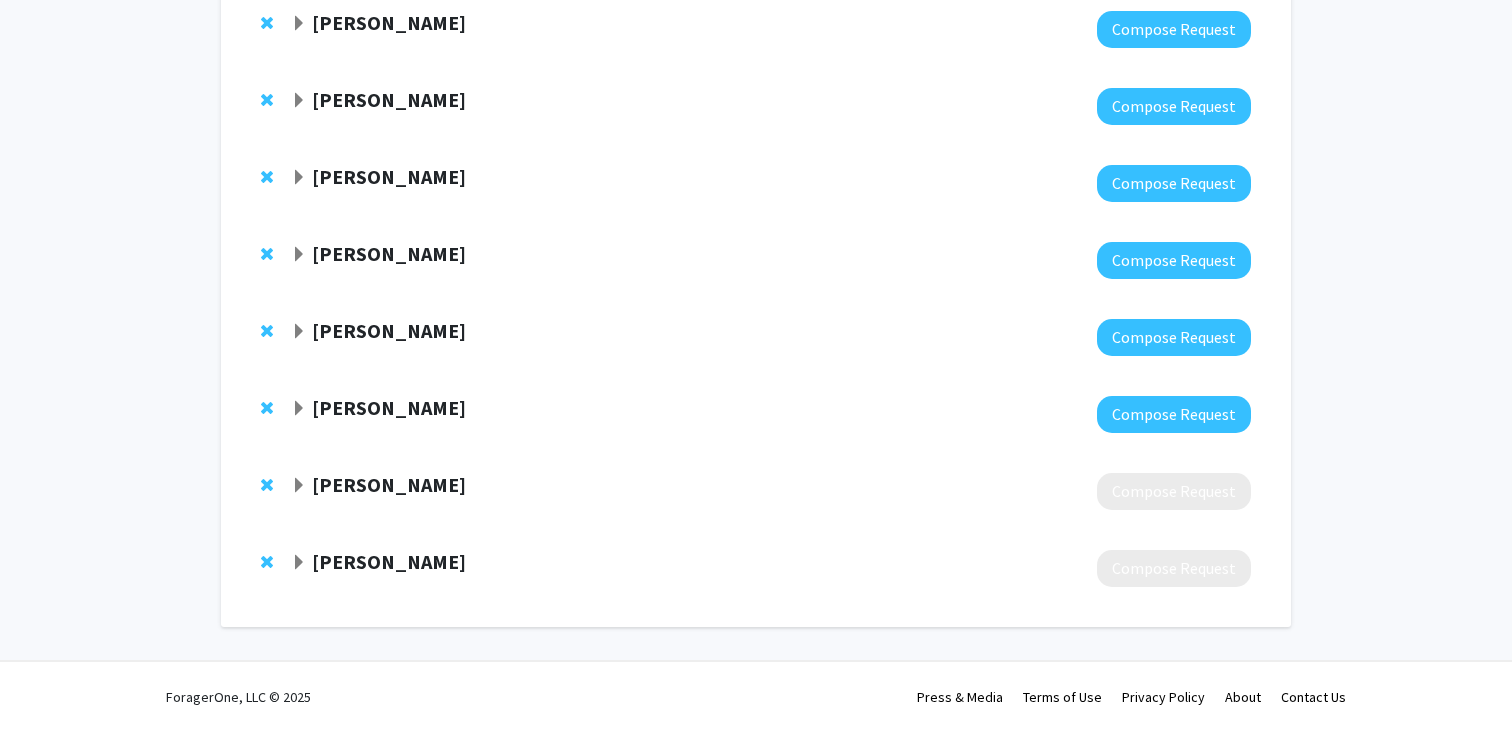 click on "[PERSON_NAME]" 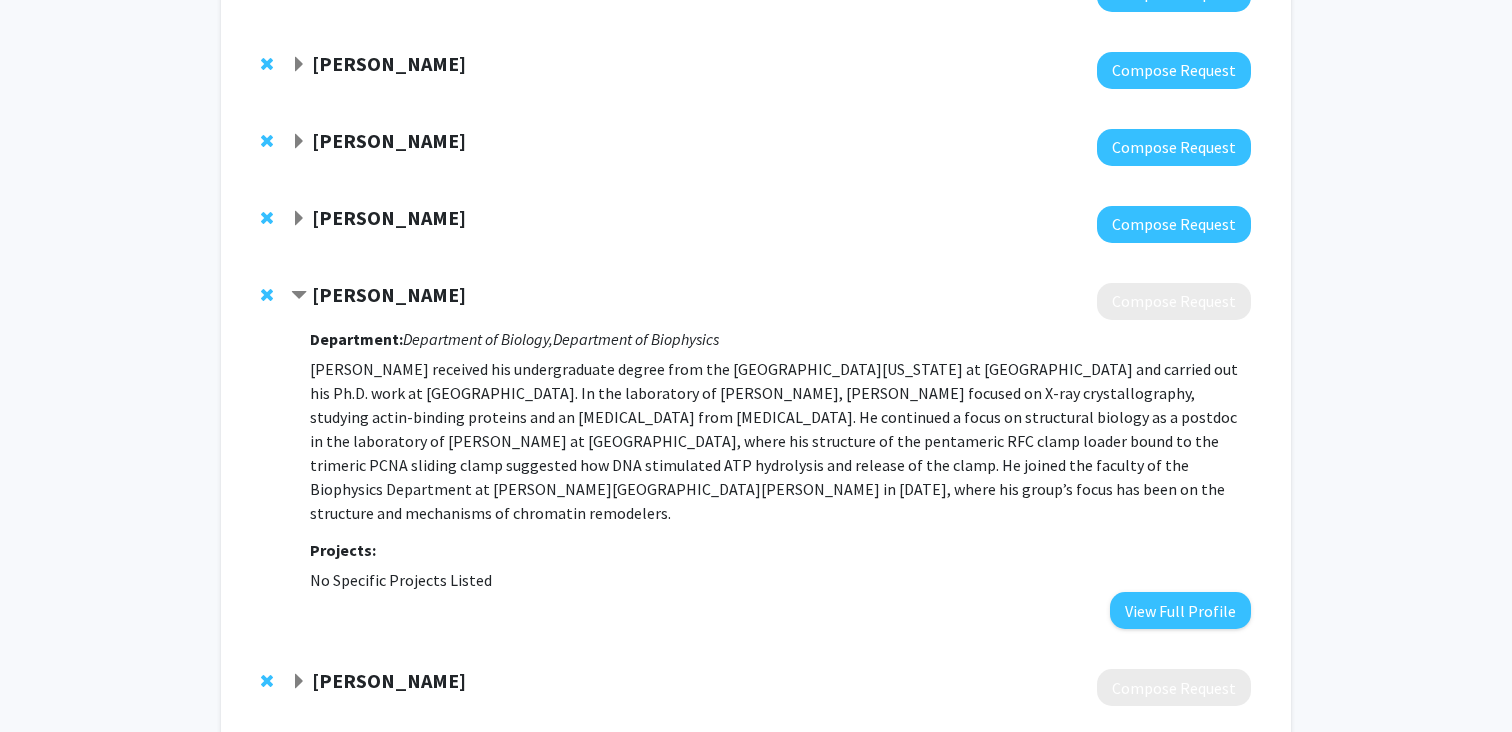 scroll, scrollTop: 576, scrollLeft: 0, axis: vertical 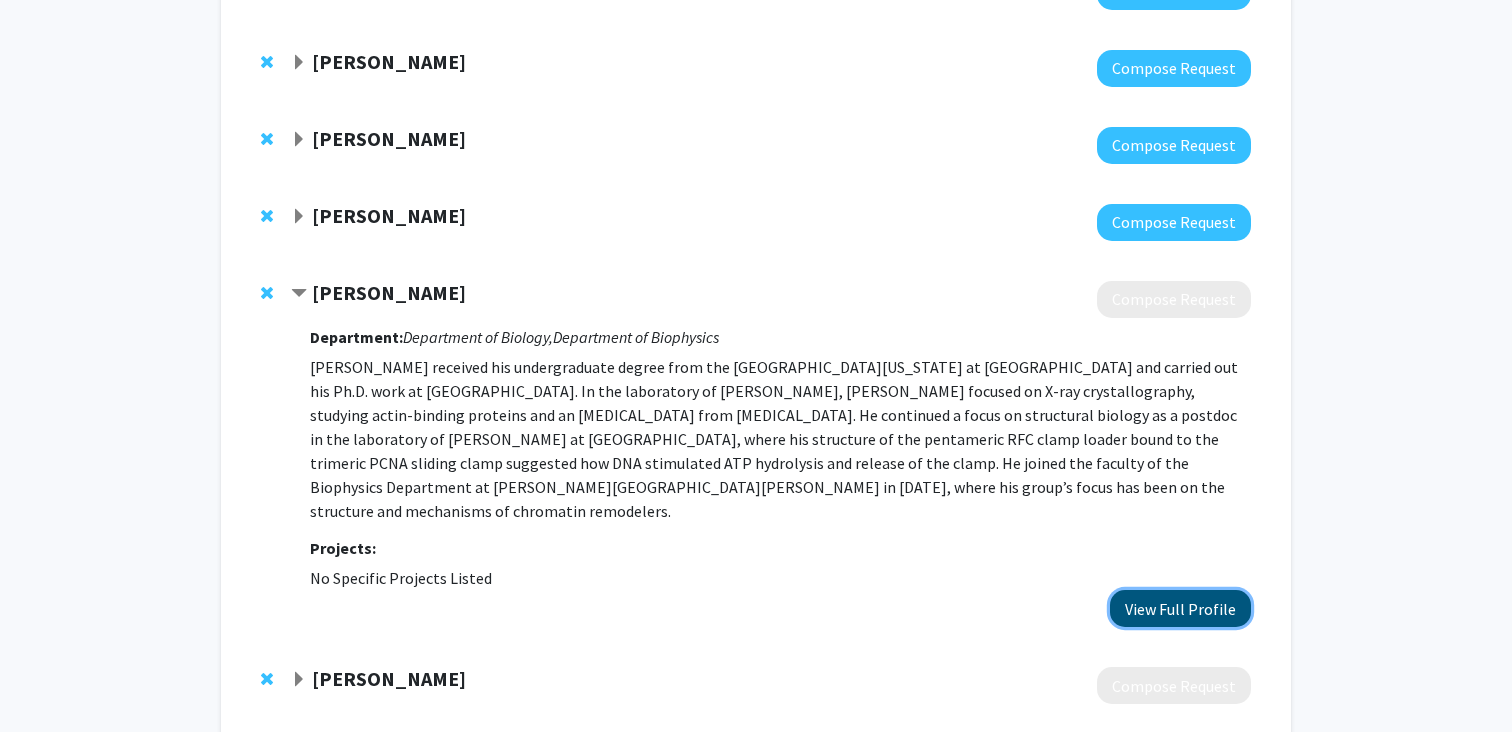 click on "View Full Profile" at bounding box center (1180, 608) 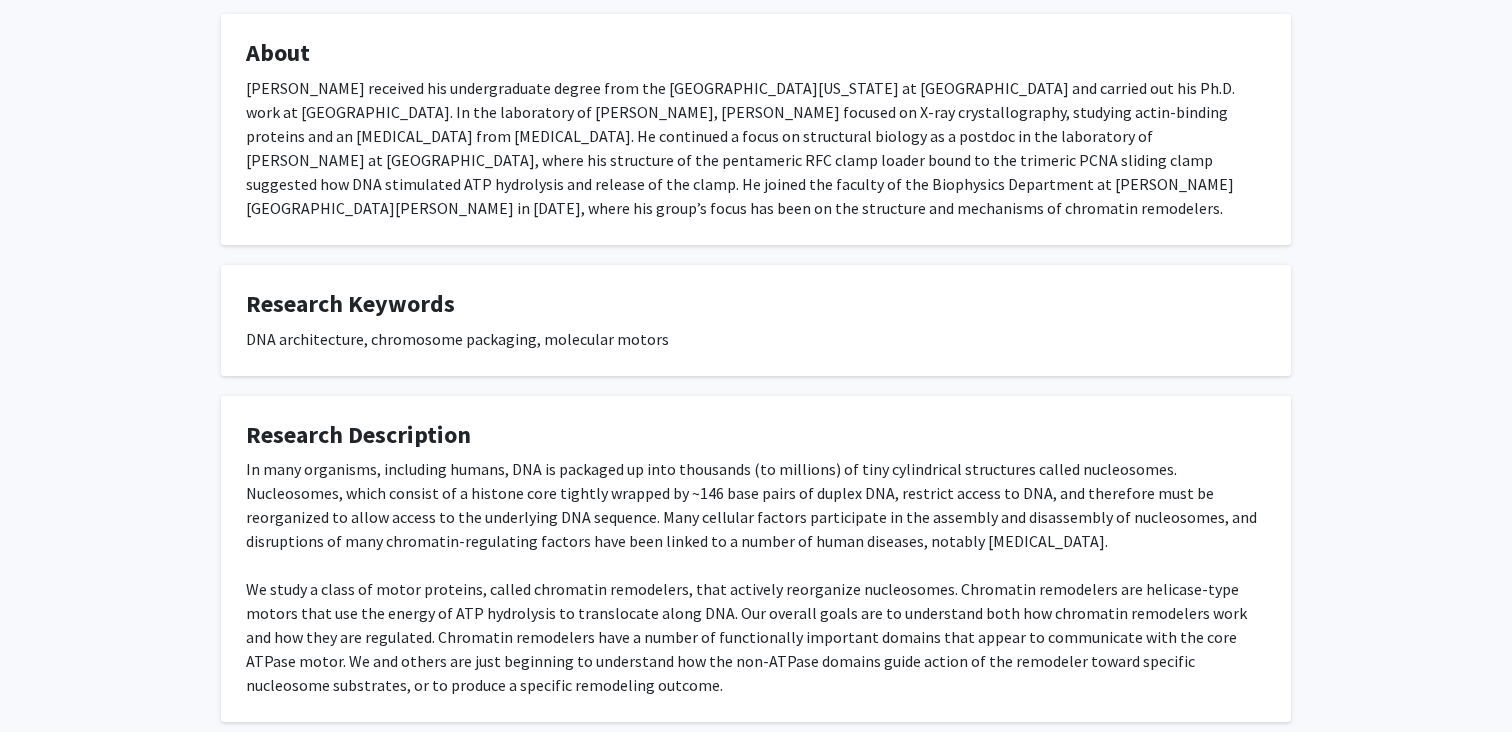 scroll, scrollTop: 0, scrollLeft: 0, axis: both 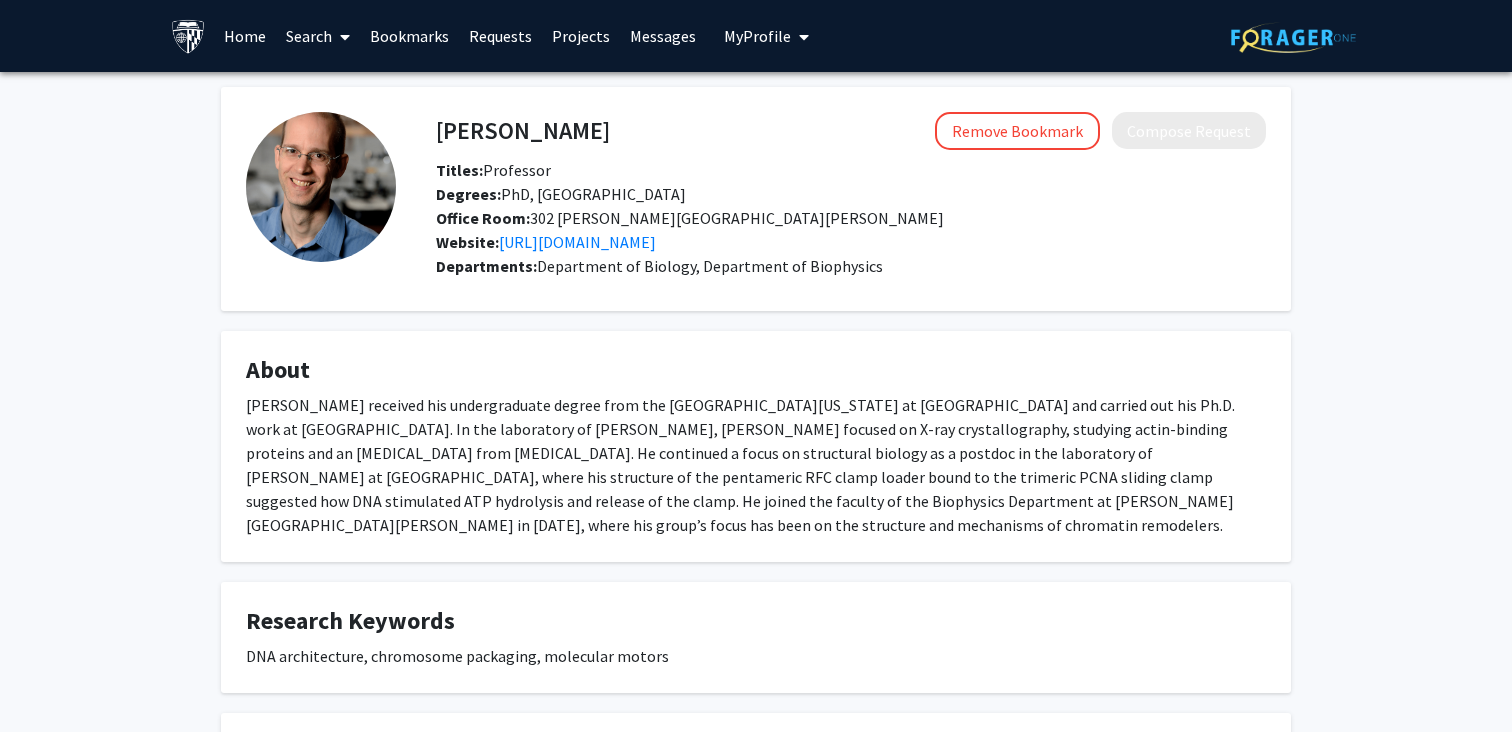 click on "Bookmarks" at bounding box center [409, 36] 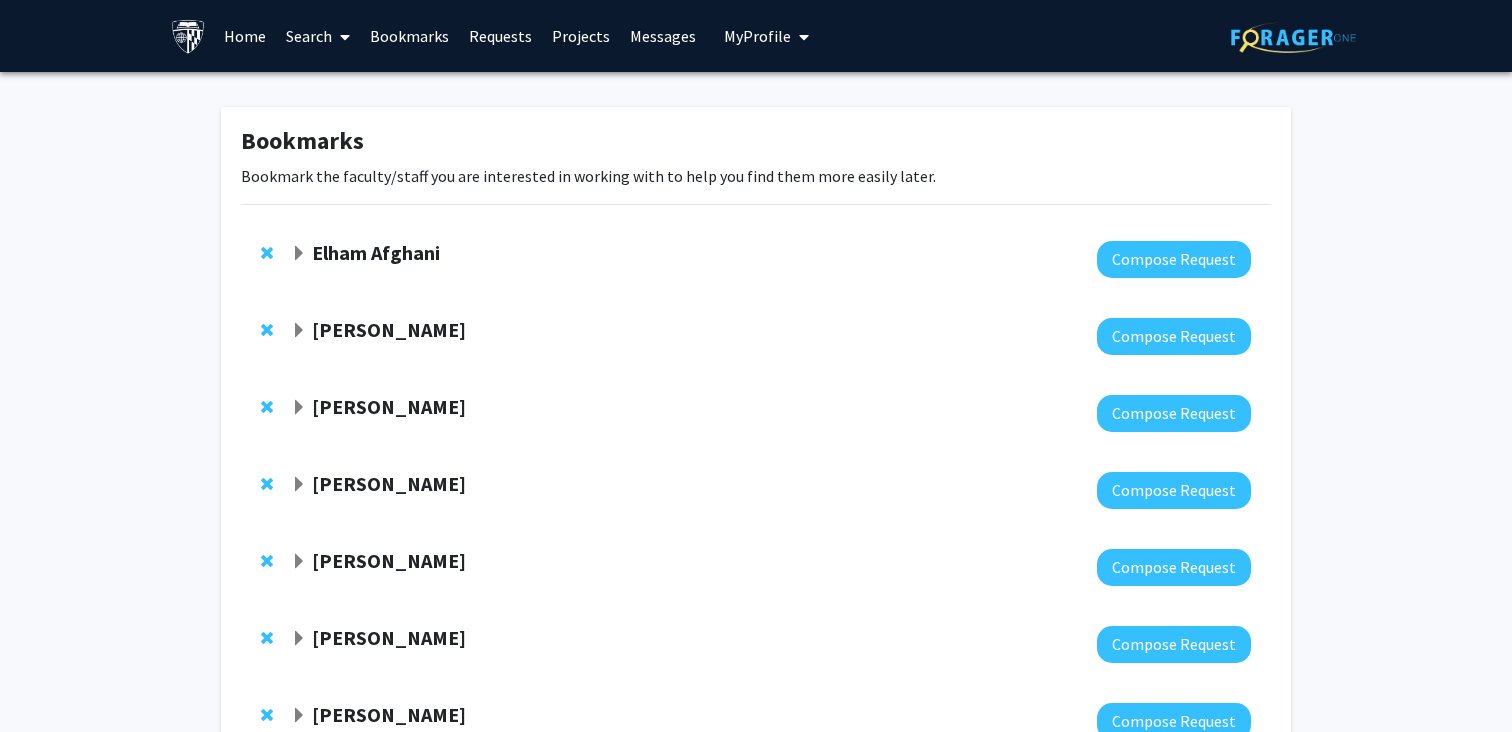 scroll, scrollTop: 384, scrollLeft: 0, axis: vertical 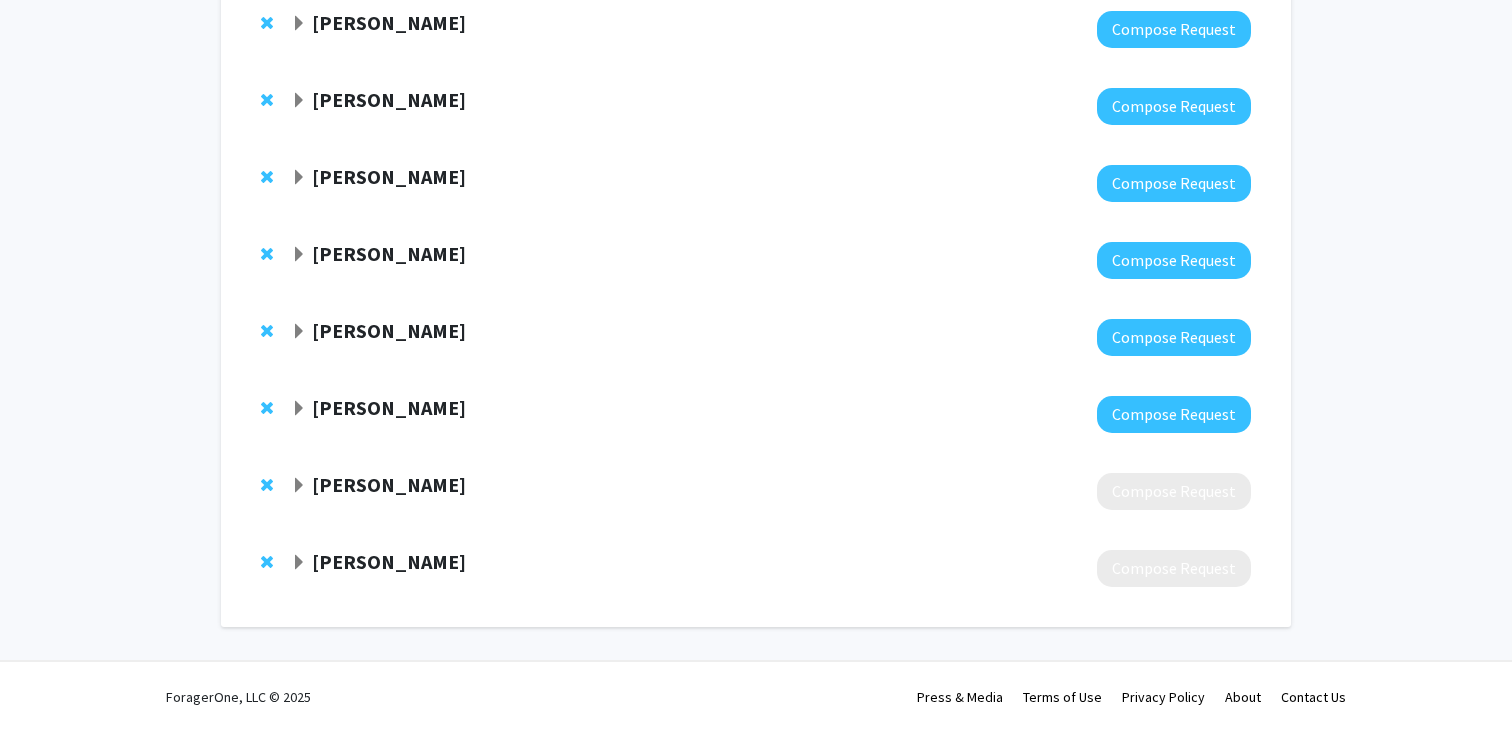 click on "[PERSON_NAME]" 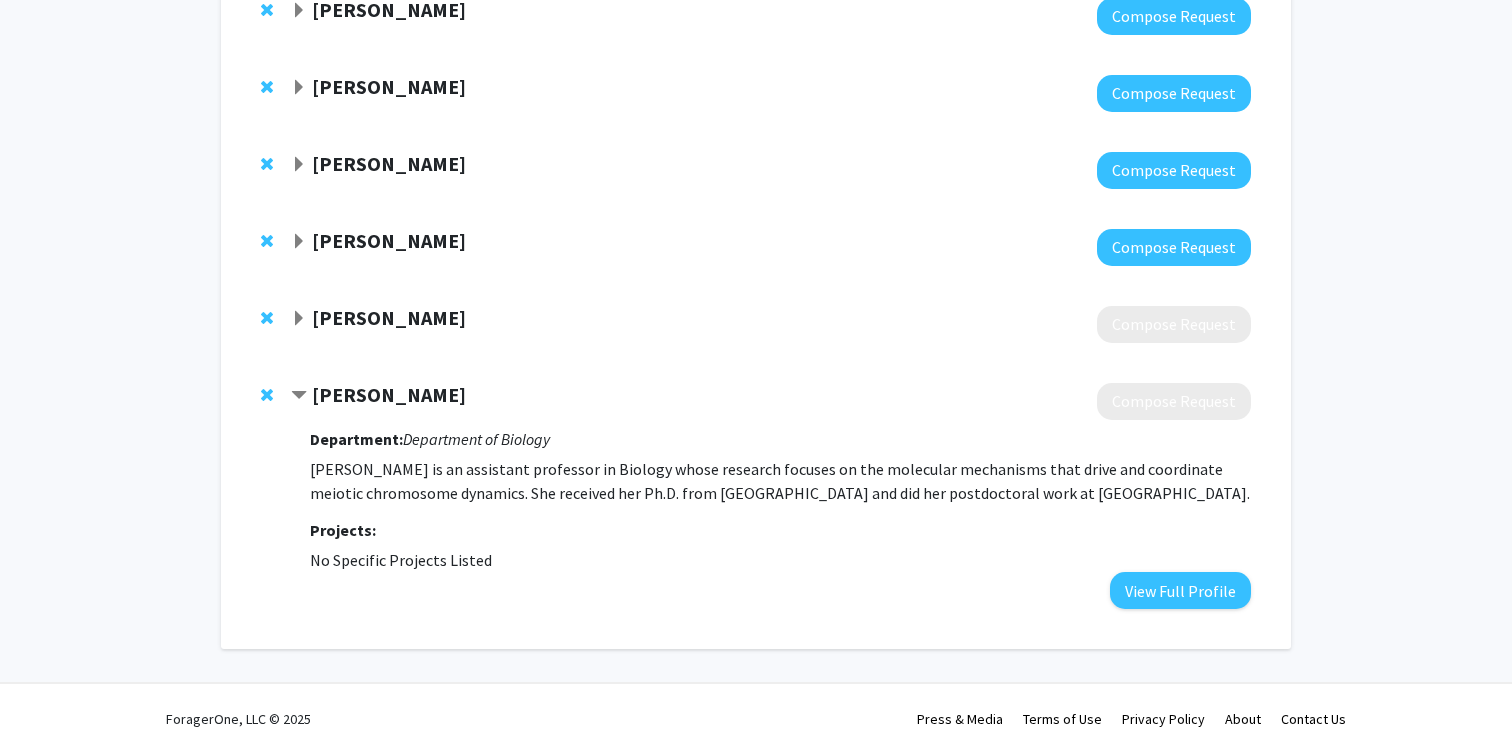 scroll, scrollTop: 550, scrollLeft: 0, axis: vertical 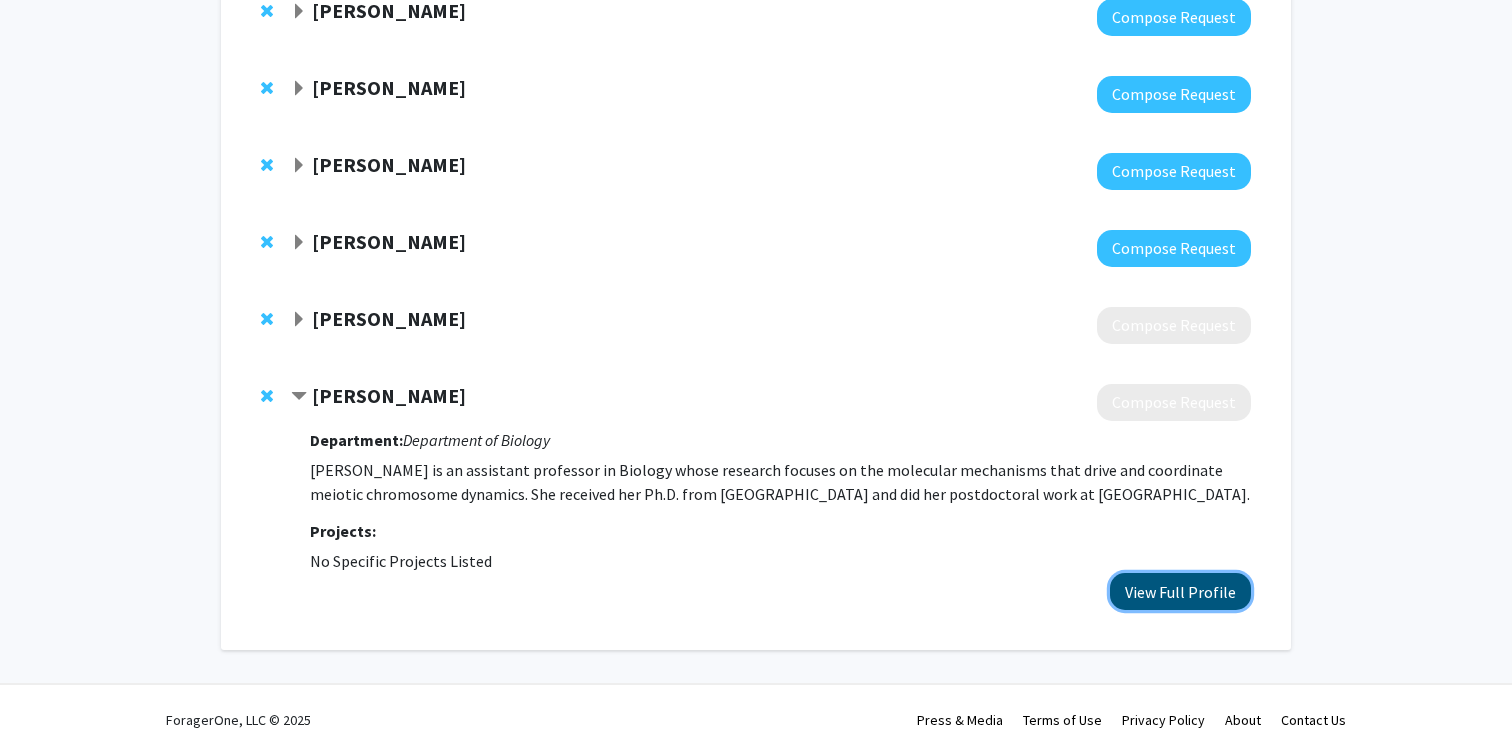 click on "View Full Profile" at bounding box center (1180, 591) 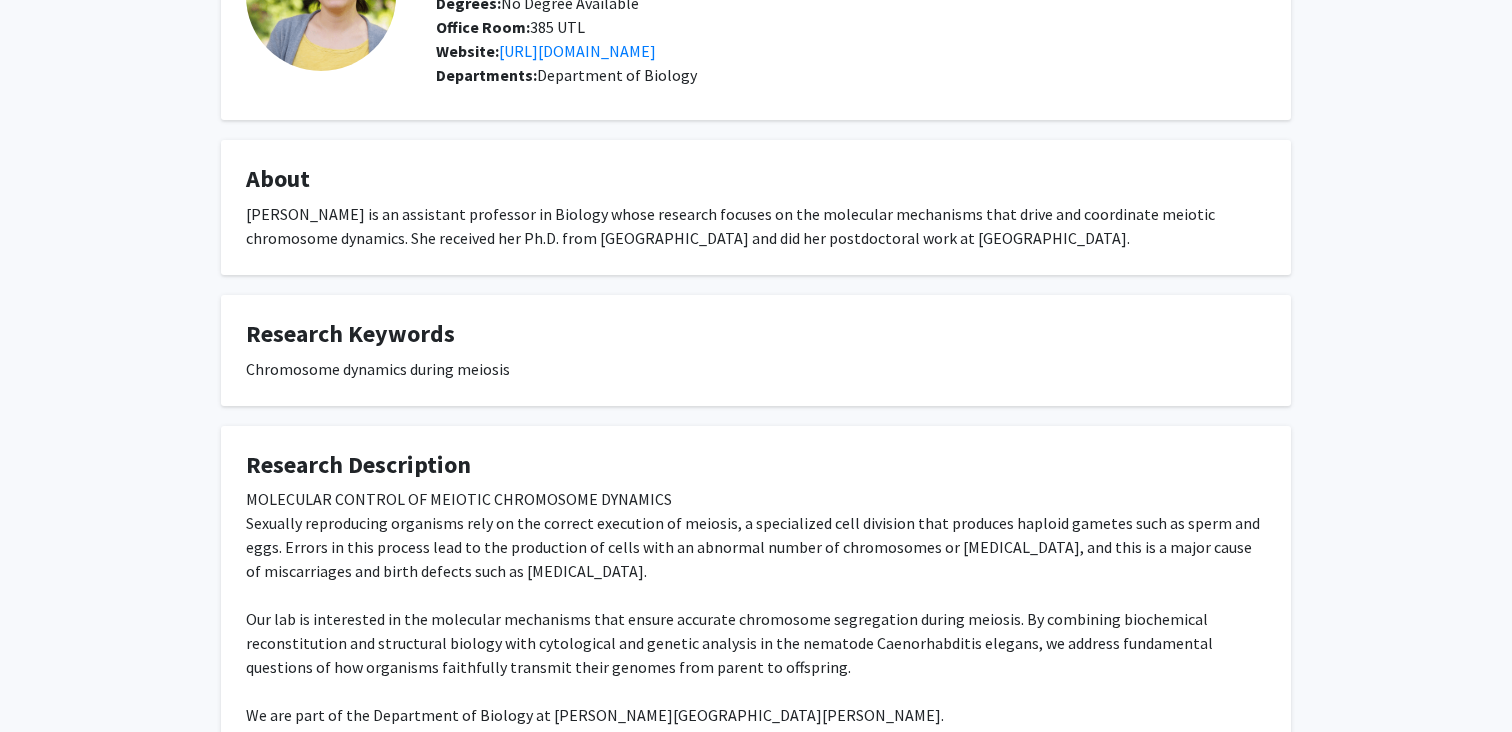 scroll, scrollTop: 190, scrollLeft: 0, axis: vertical 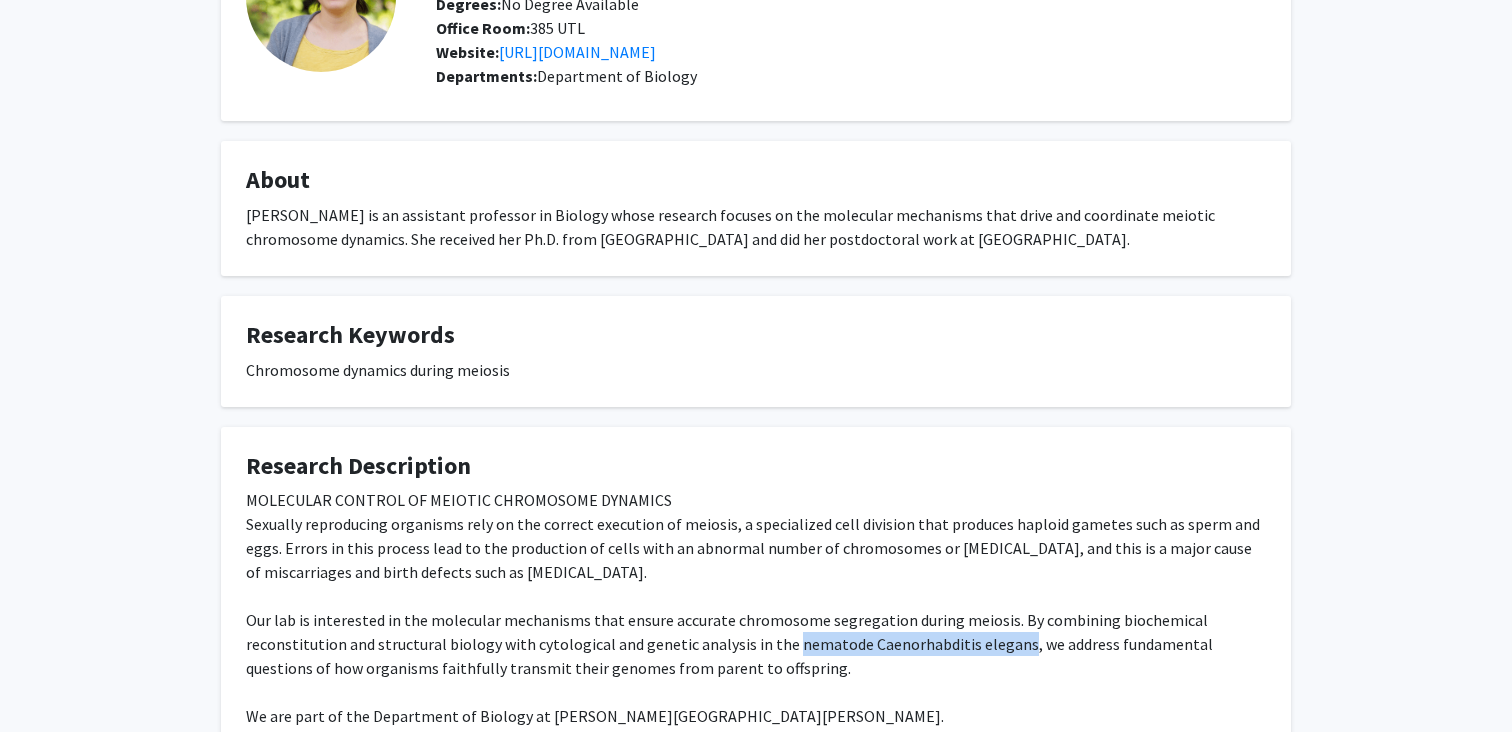 drag, startPoint x: 783, startPoint y: 645, endPoint x: 1007, endPoint y: 647, distance: 224.00893 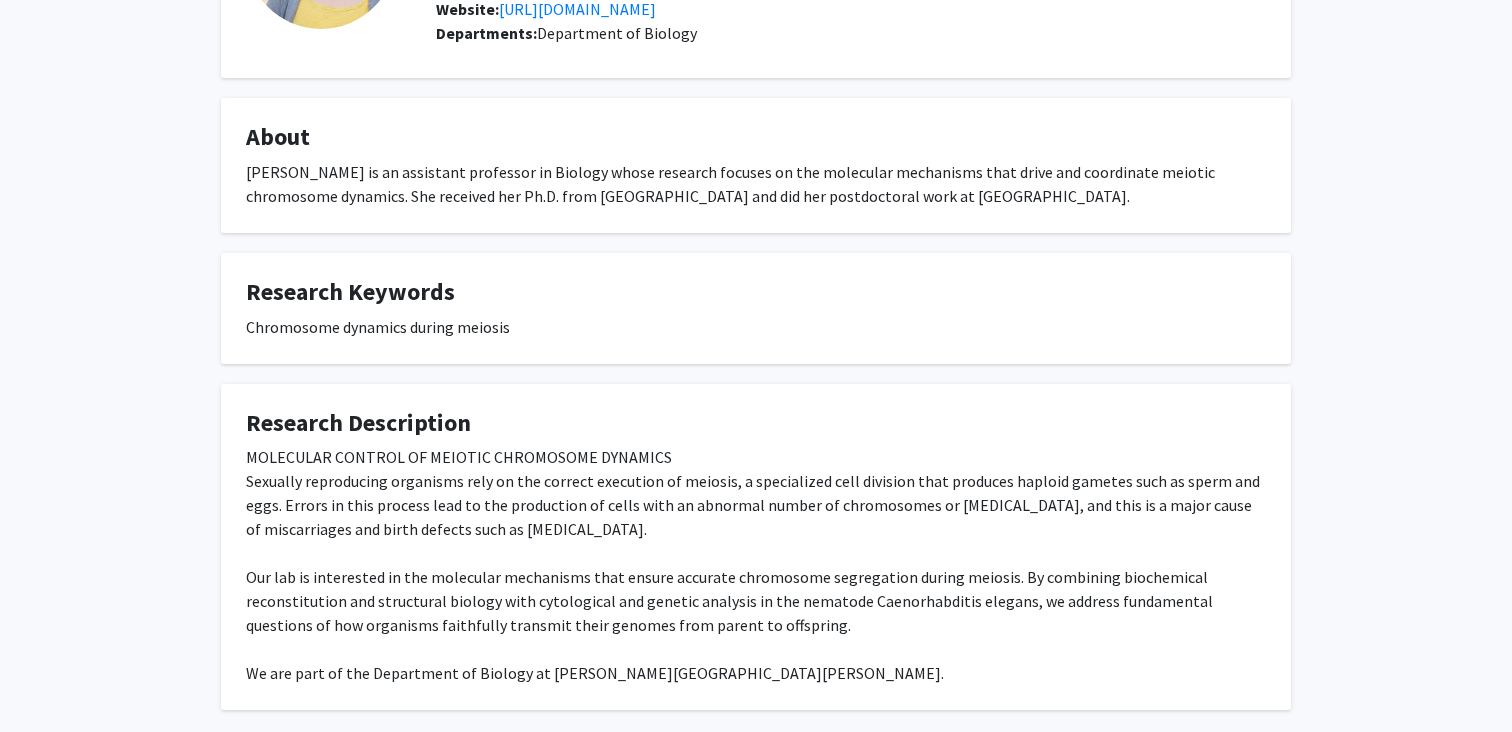 scroll, scrollTop: 0, scrollLeft: 0, axis: both 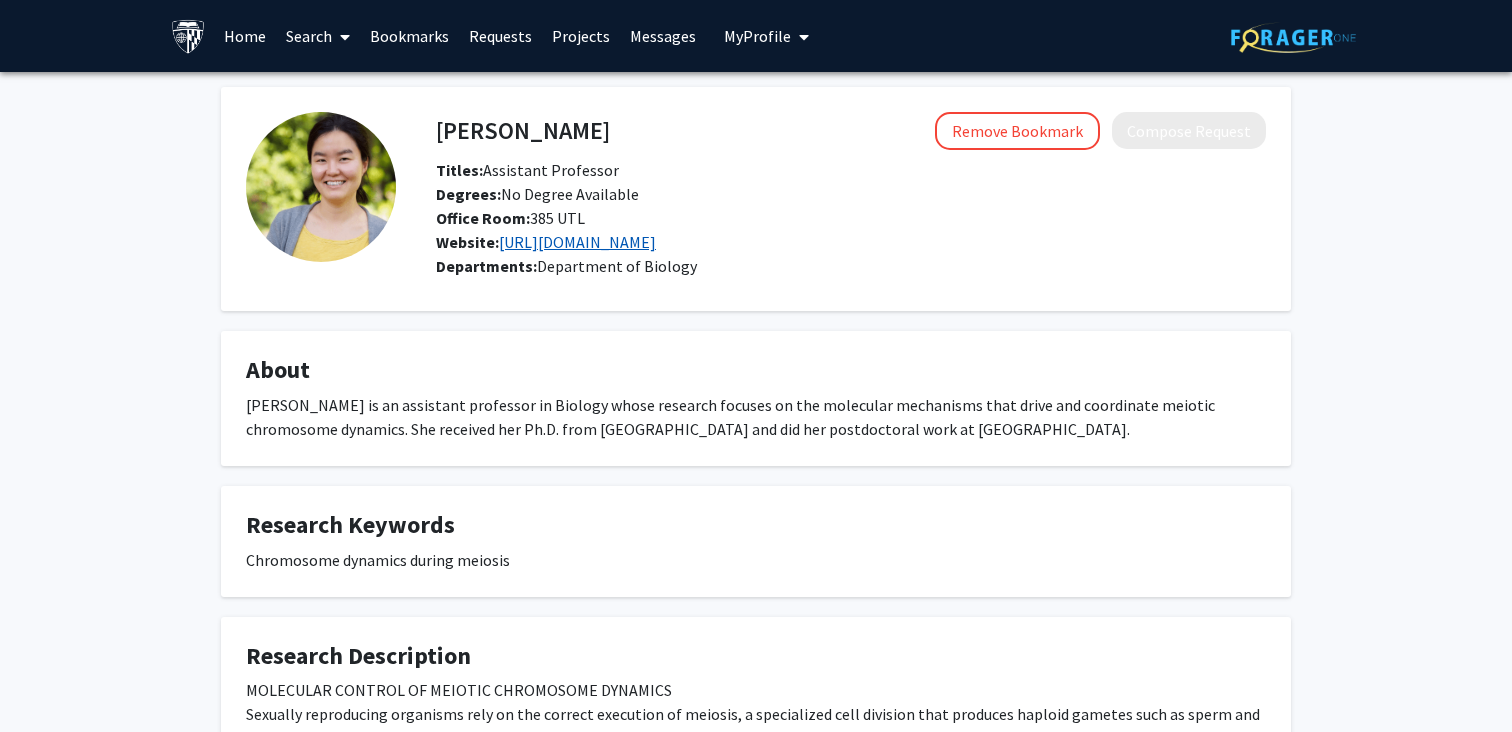 click on "https://www.yumikimlab.org/" 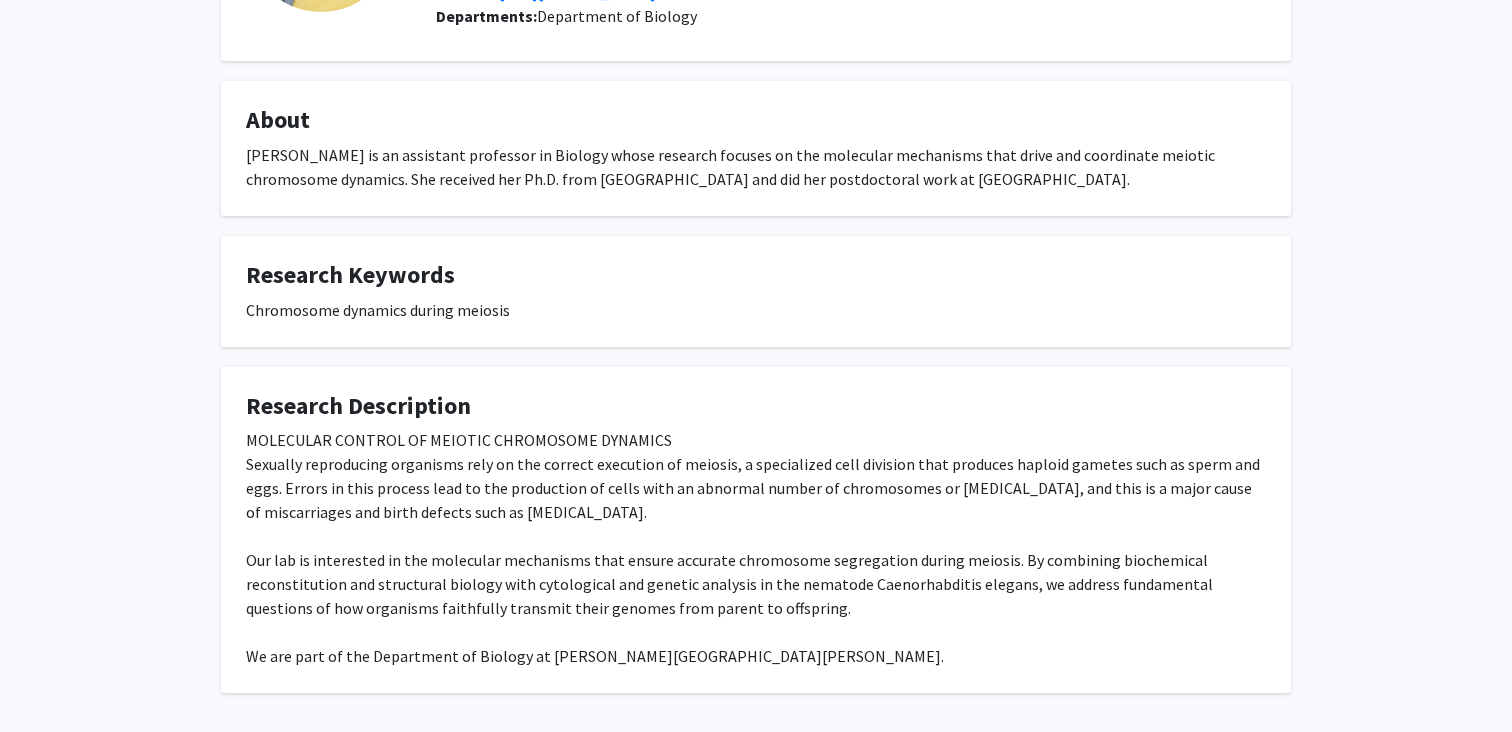 scroll, scrollTop: 246, scrollLeft: 0, axis: vertical 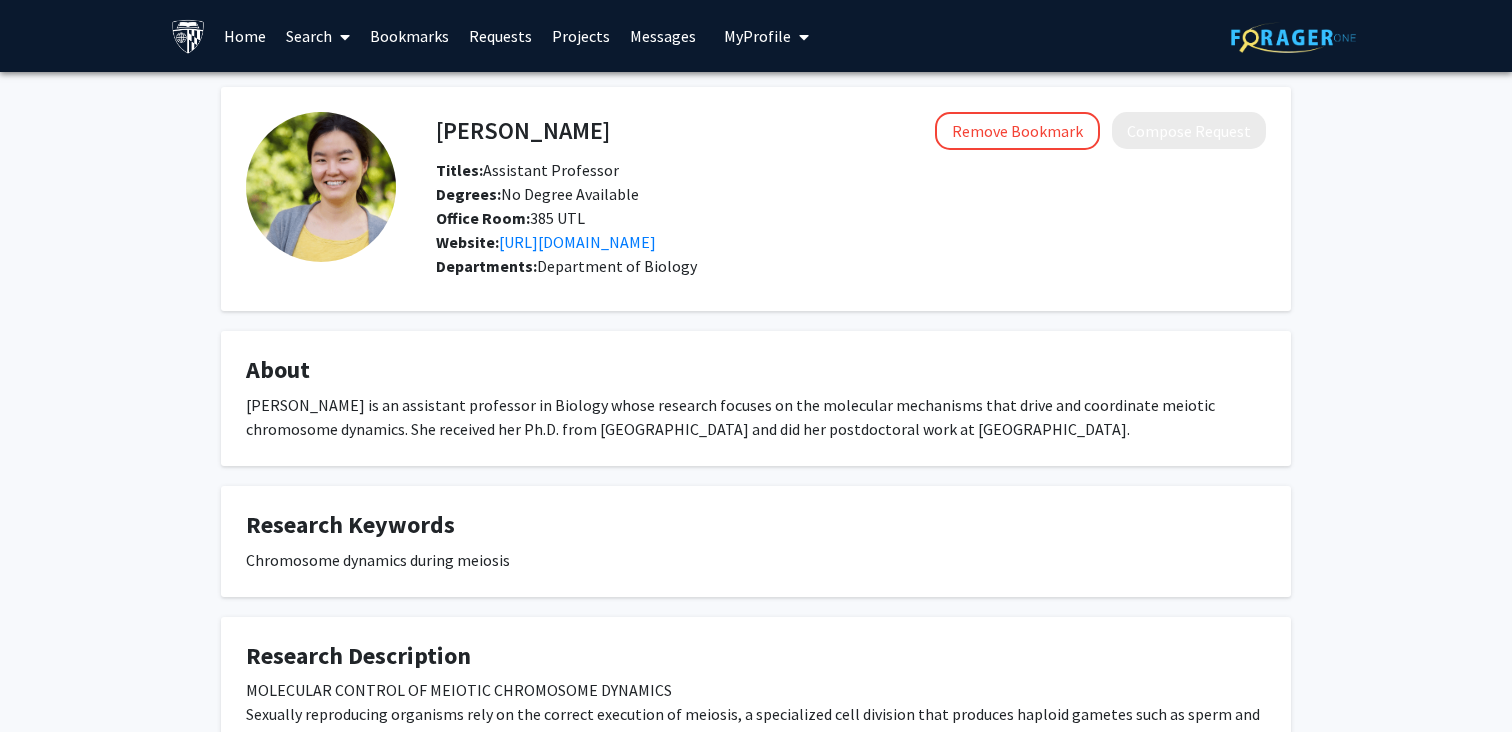 click on "Bookmarks" at bounding box center (409, 36) 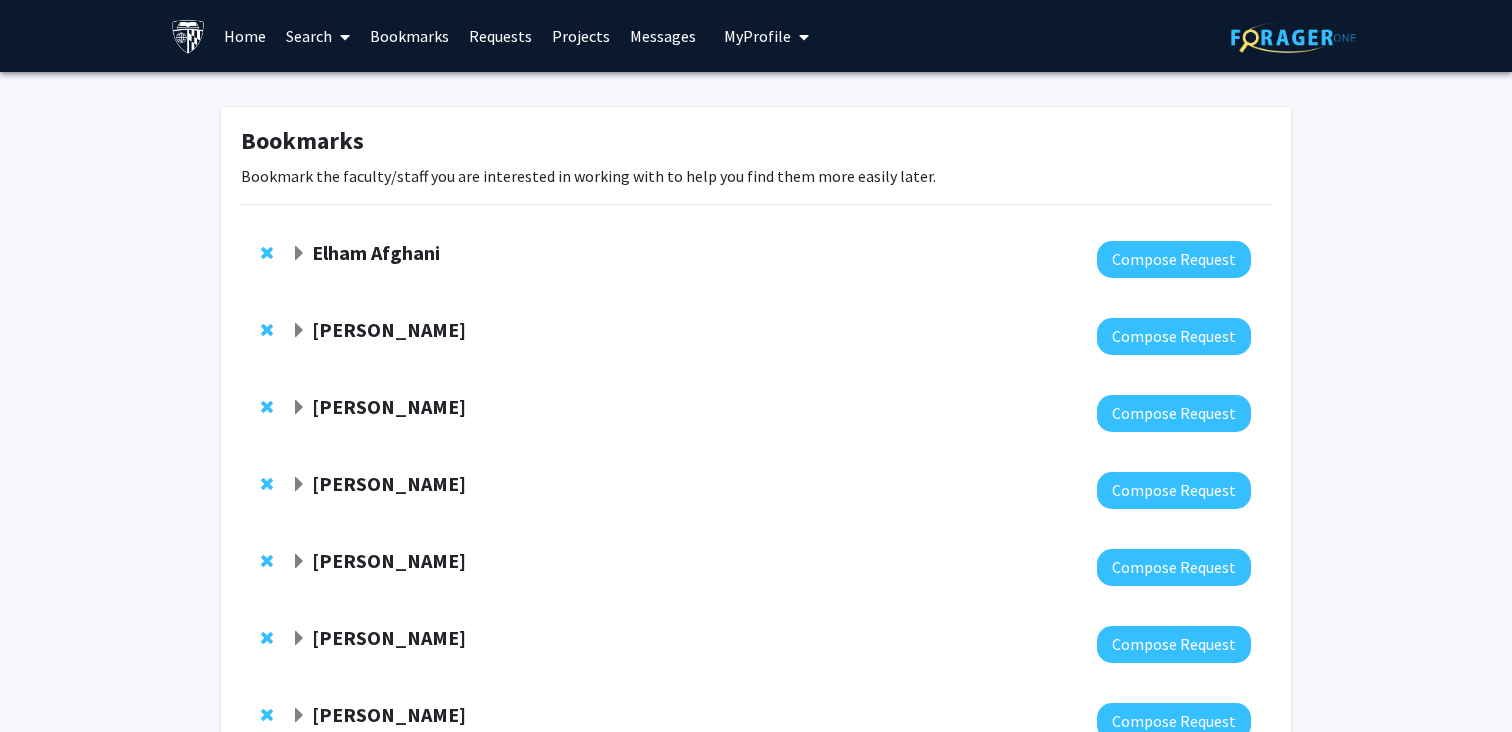 click on "Elham  Afghani" 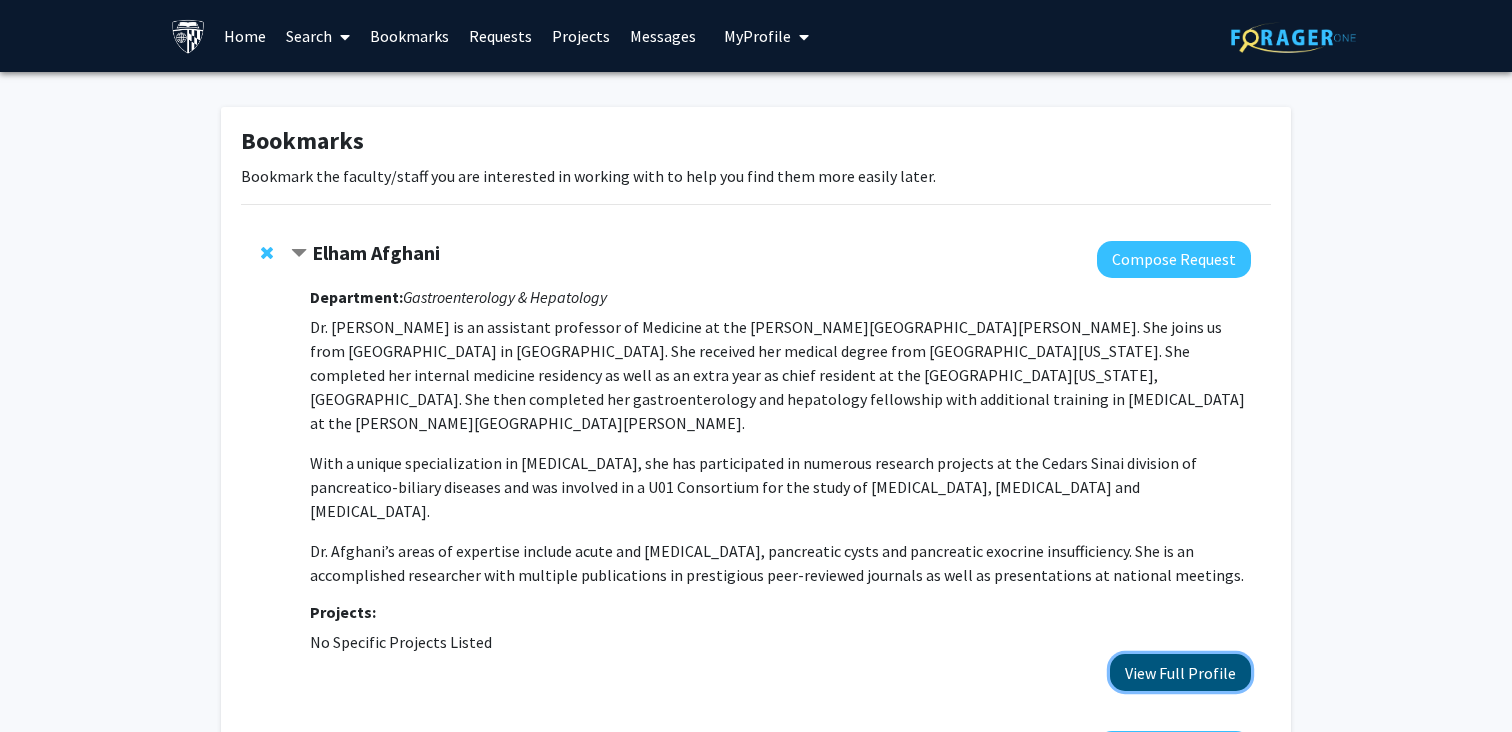click on "View Full Profile" at bounding box center (1180, 672) 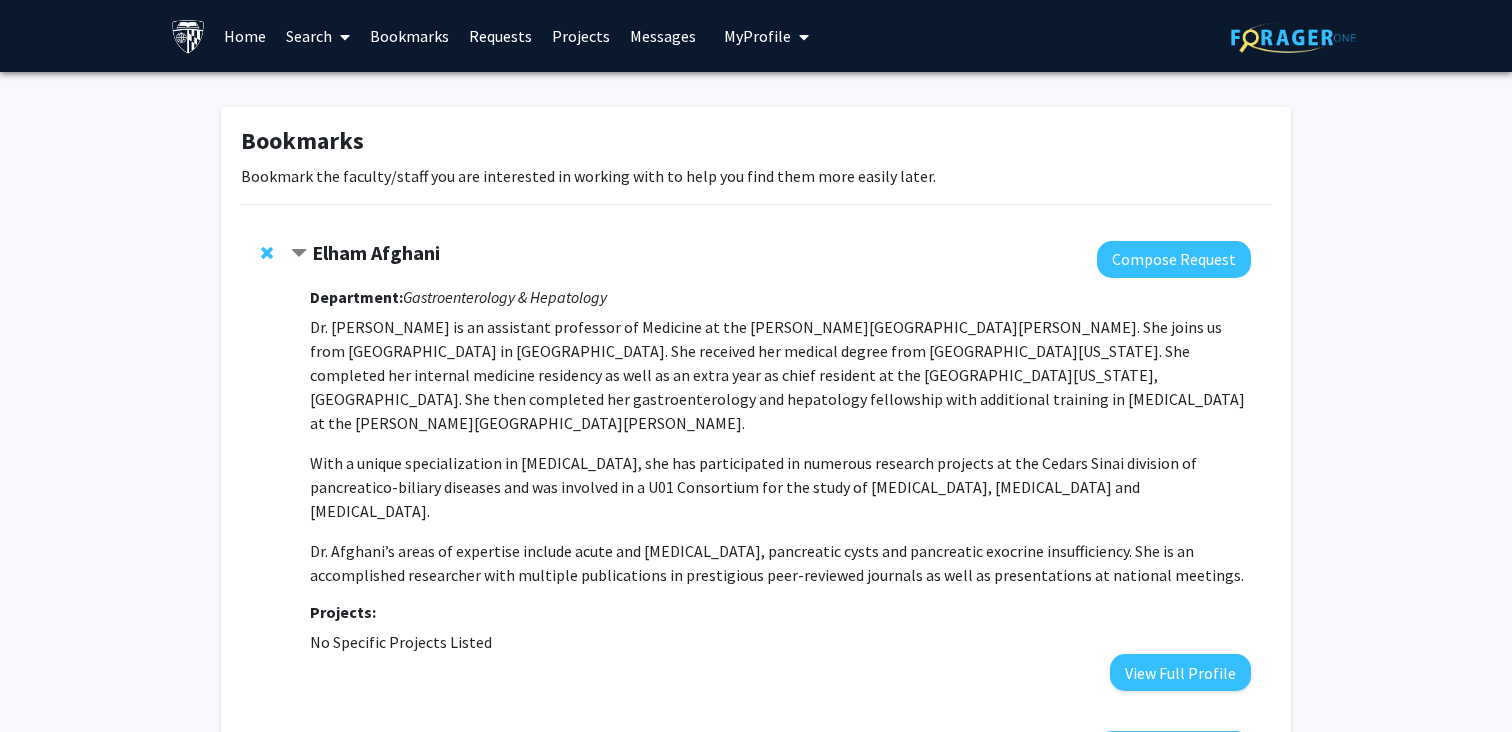 click on "Bookmarks" at bounding box center (409, 36) 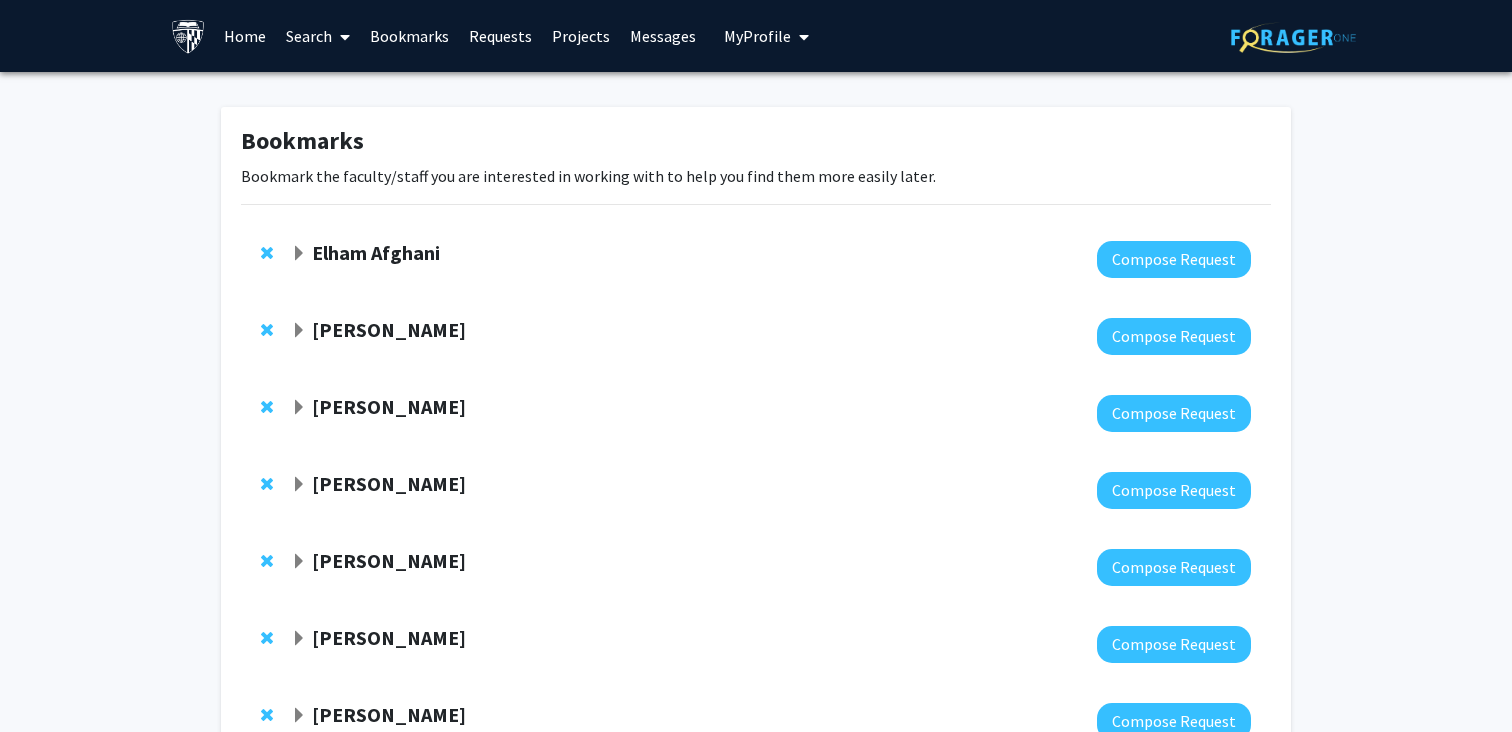 click 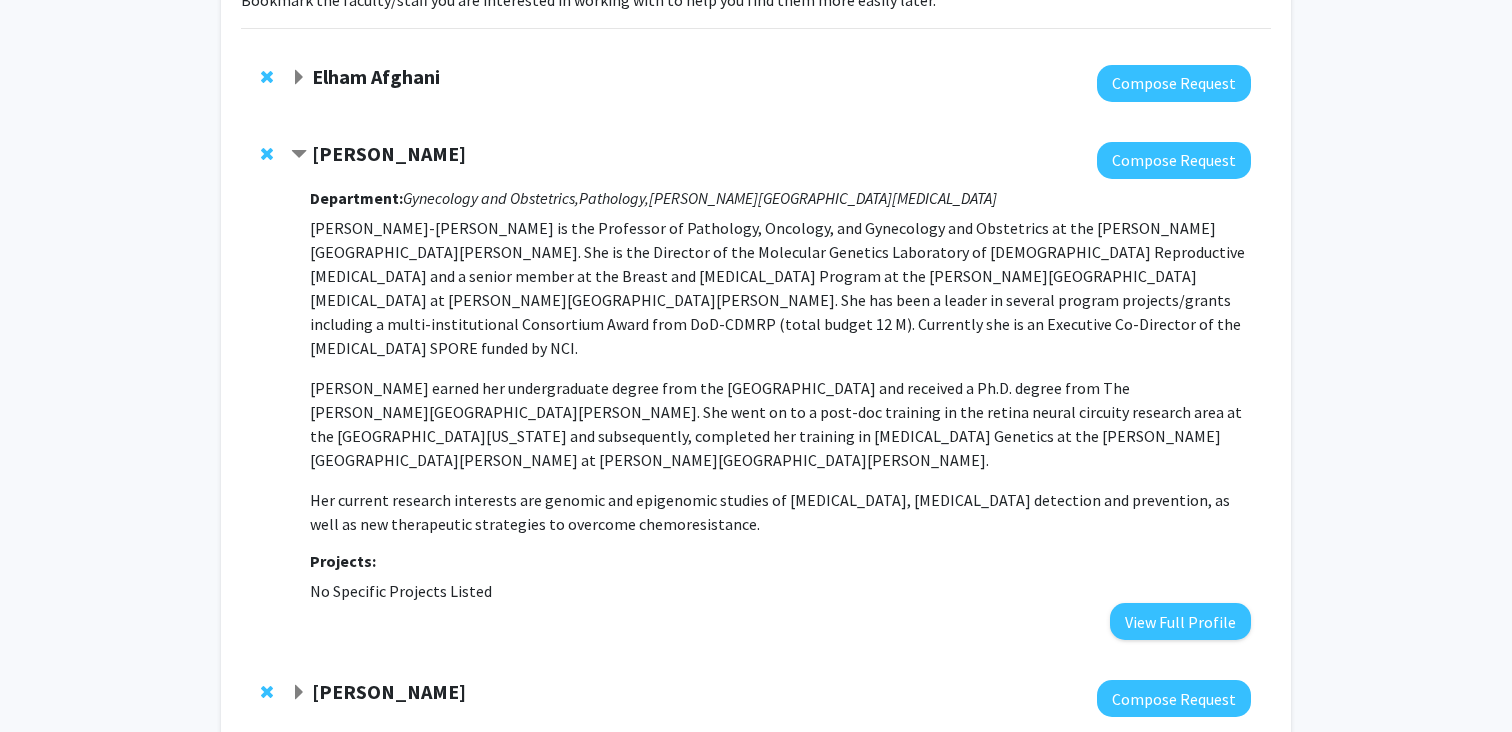 scroll, scrollTop: 186, scrollLeft: 0, axis: vertical 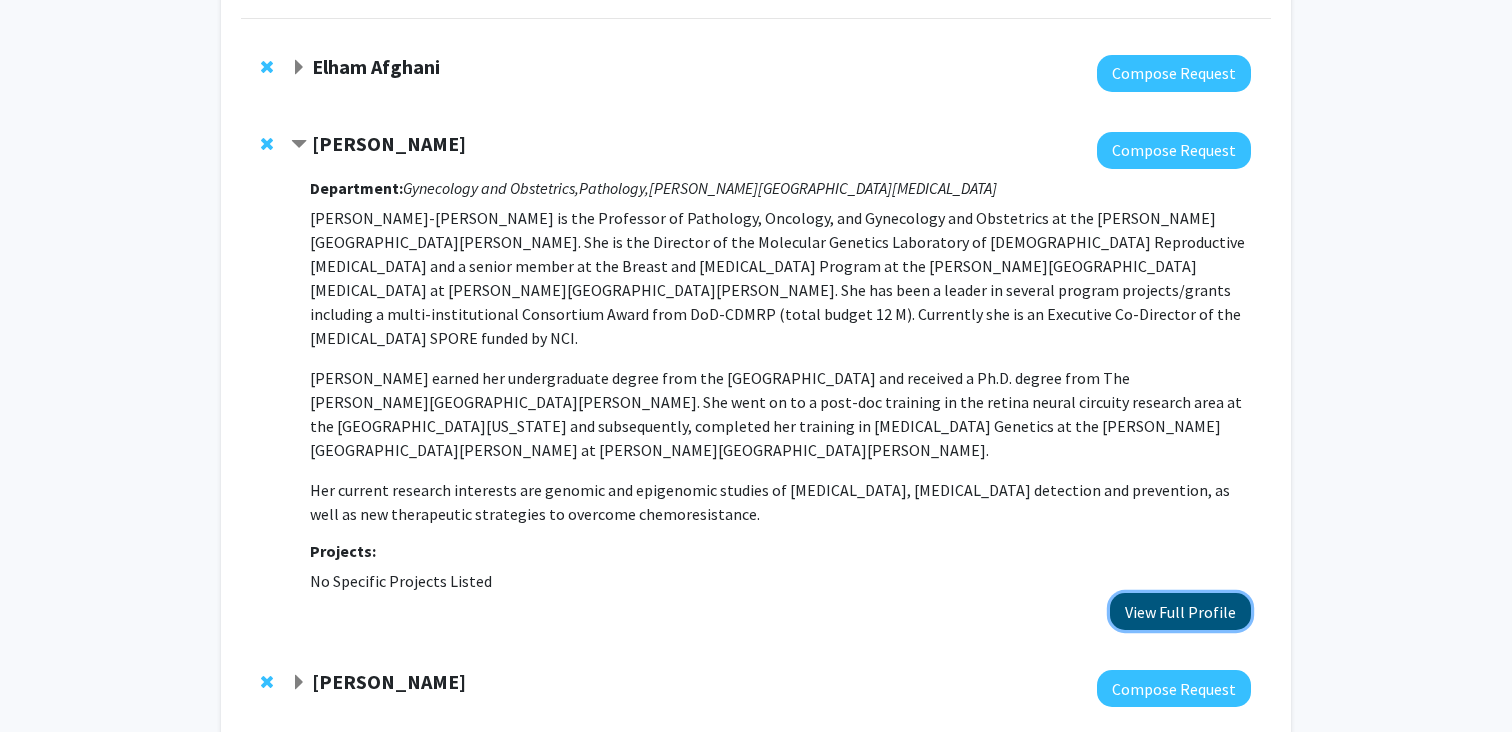 click on "View Full Profile" at bounding box center (1180, 611) 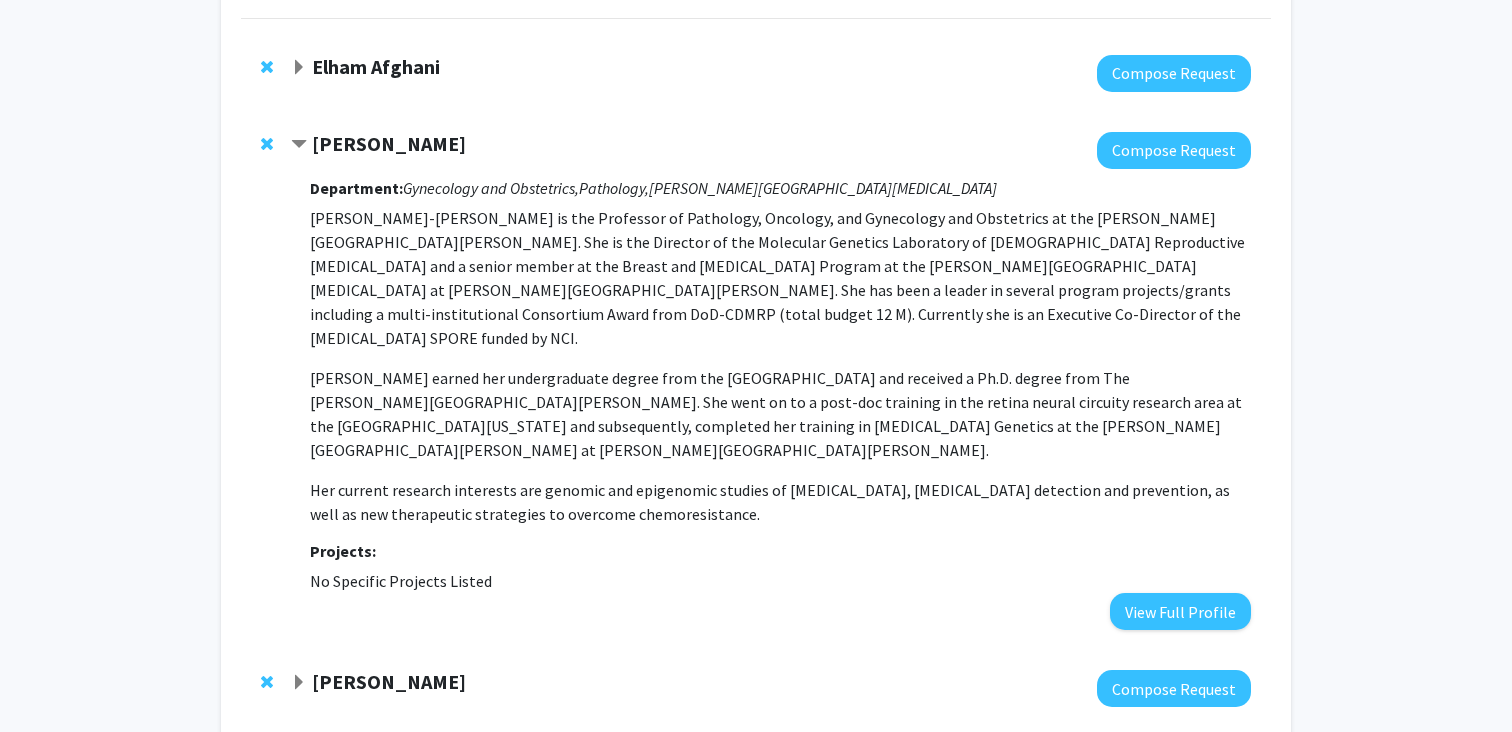 click on "Raj Mukherjee" 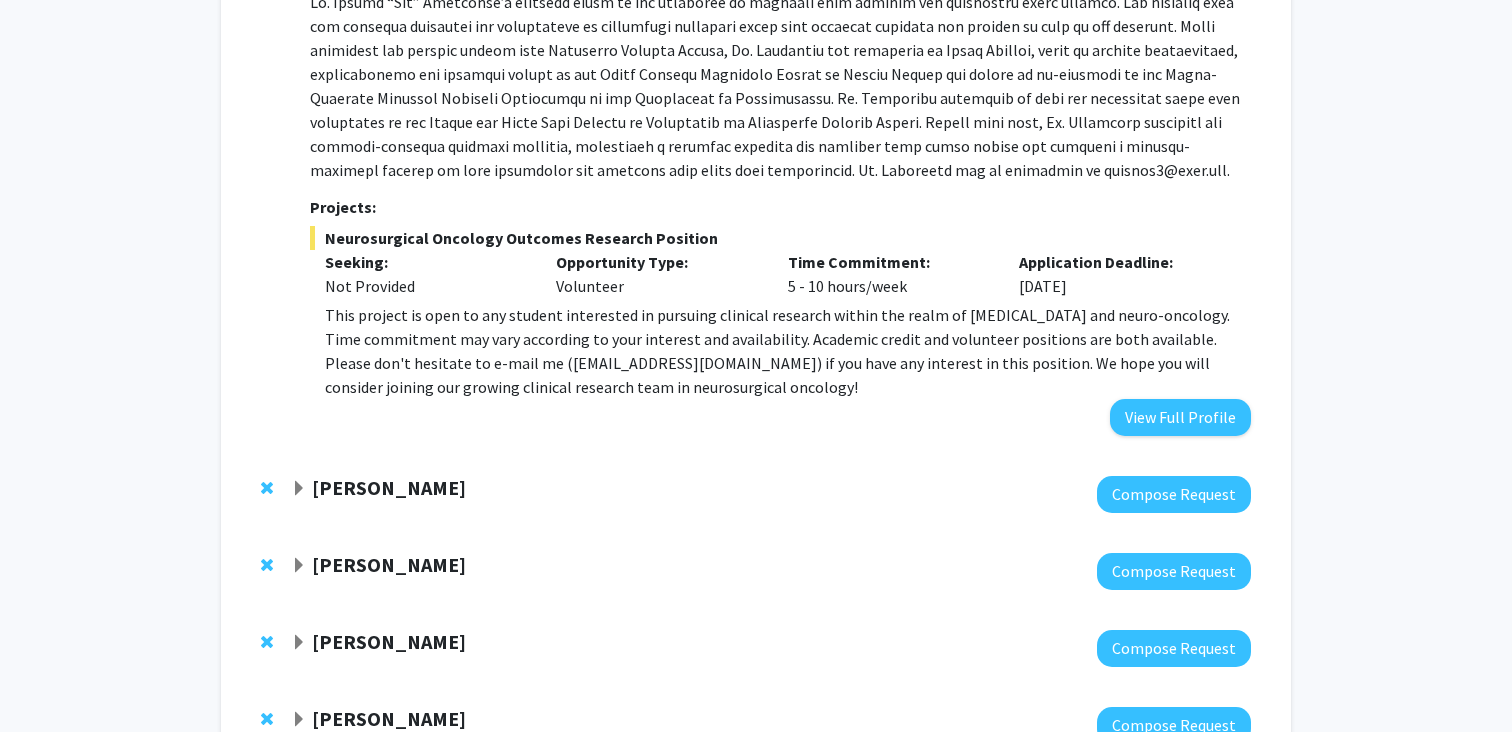 scroll, scrollTop: 944, scrollLeft: 0, axis: vertical 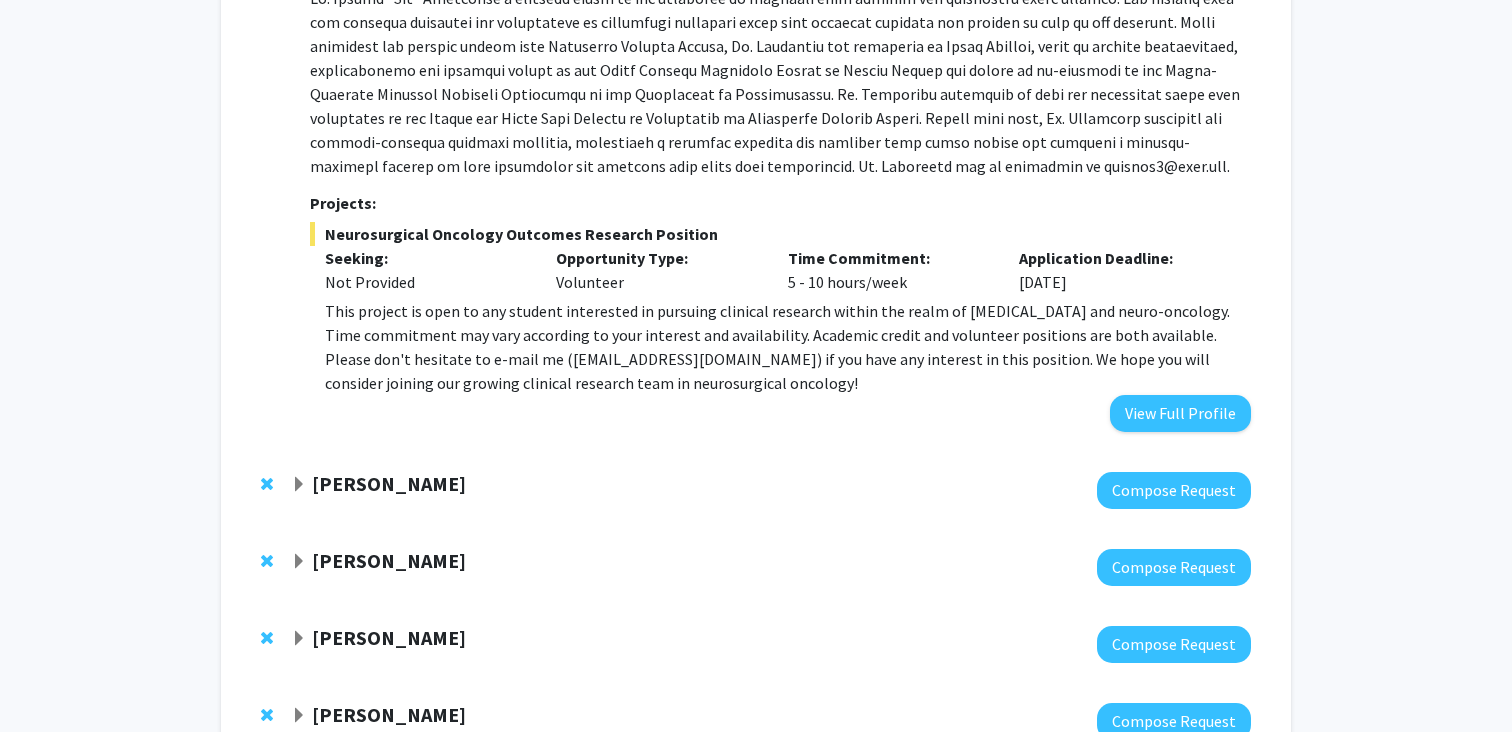 click on "Kunihiro Matsushita" 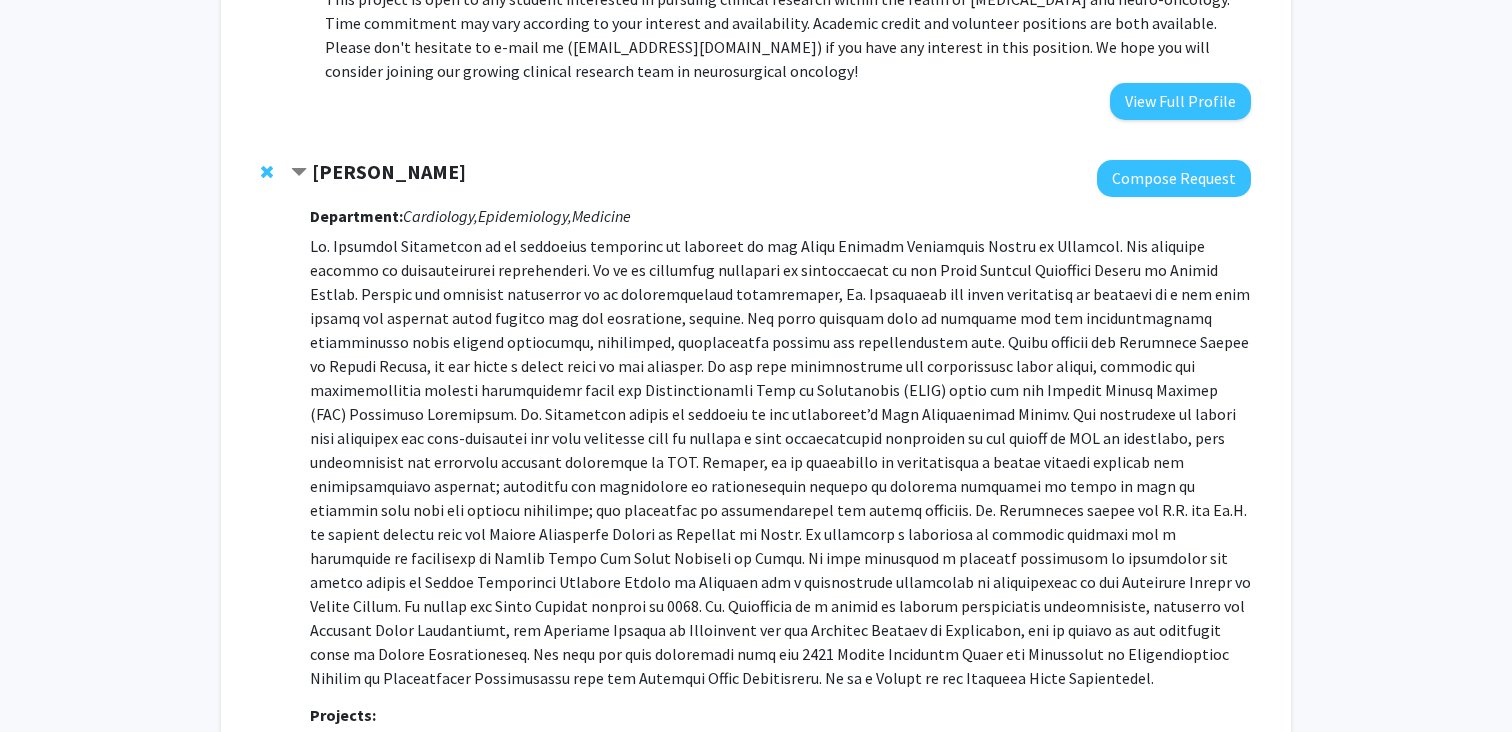 scroll, scrollTop: 1255, scrollLeft: 0, axis: vertical 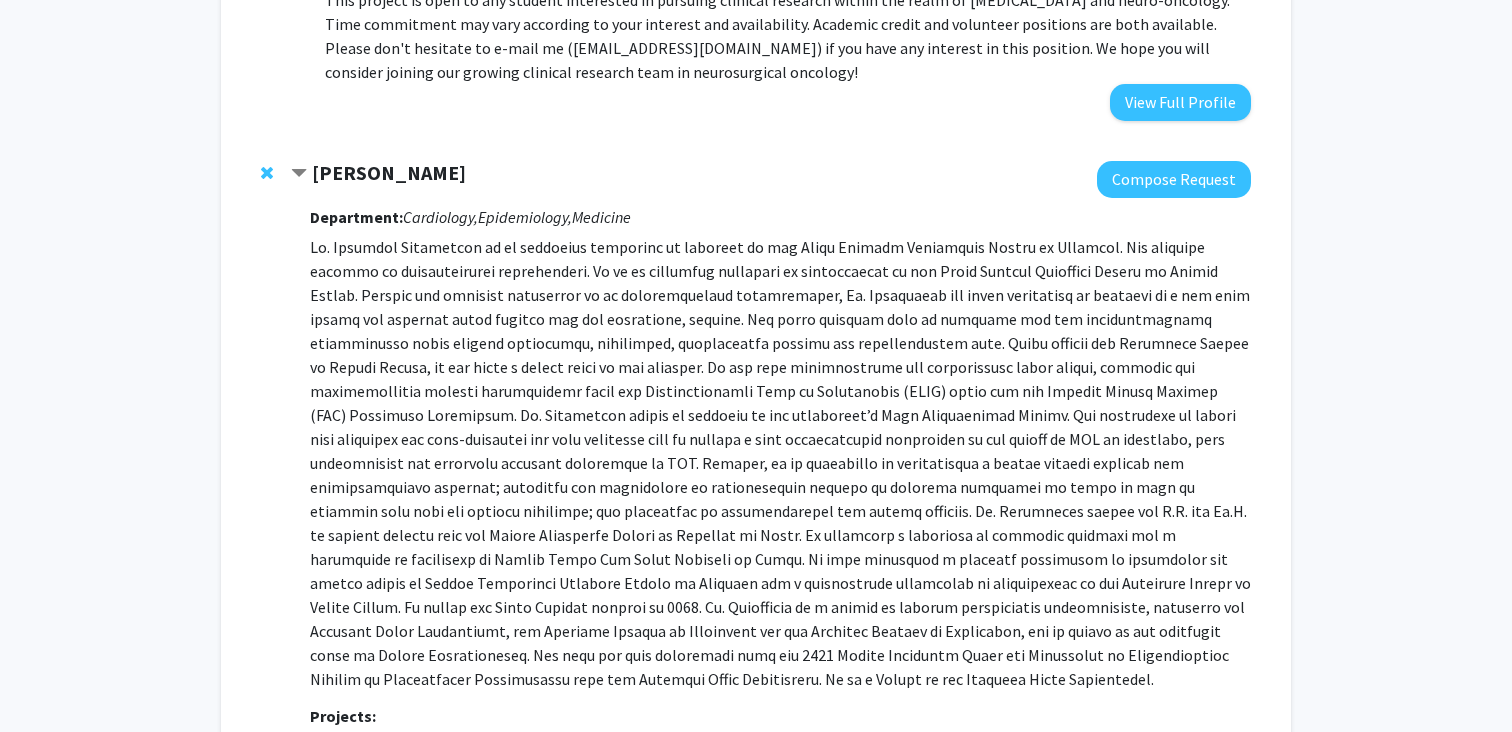 click on "View Full Profile" at bounding box center (1180, 776) 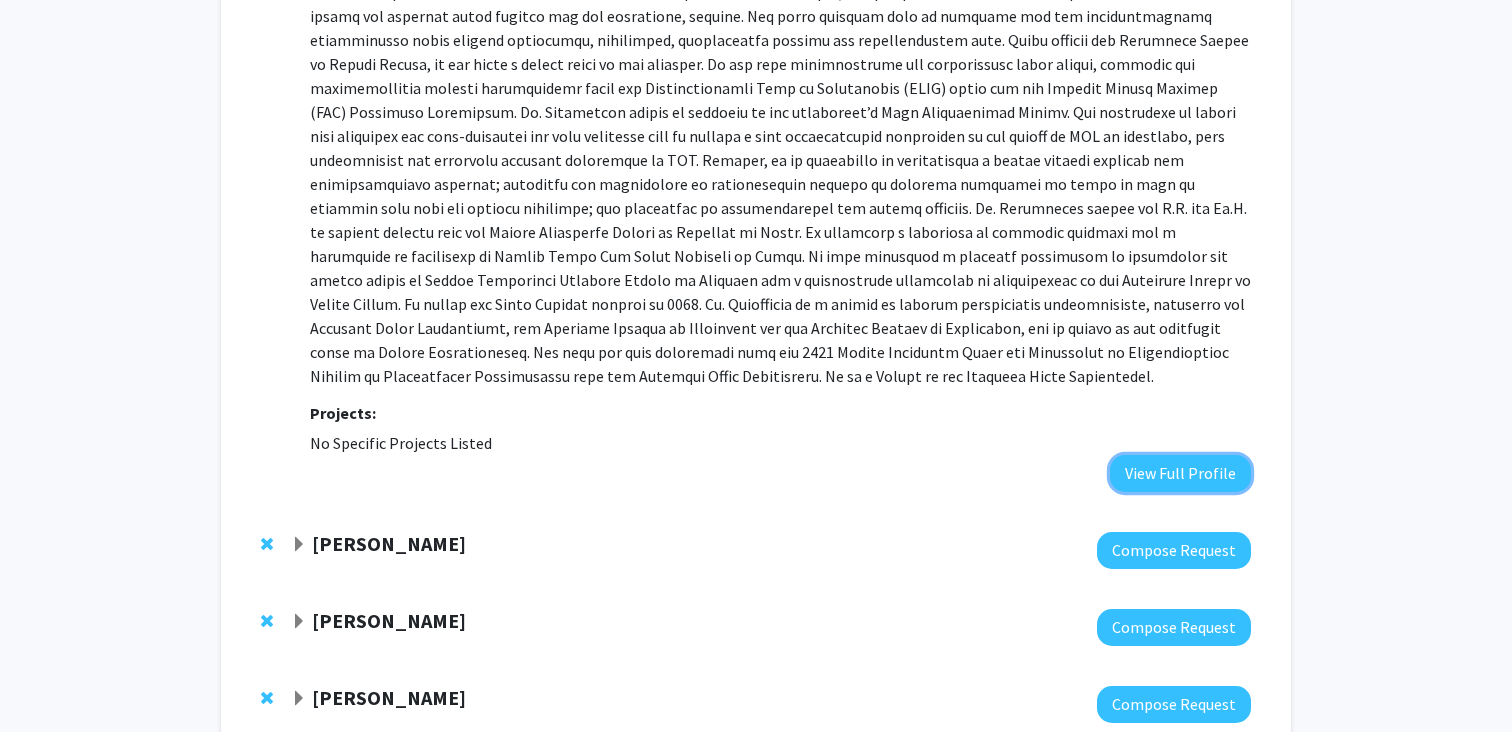 scroll, scrollTop: 1578, scrollLeft: 0, axis: vertical 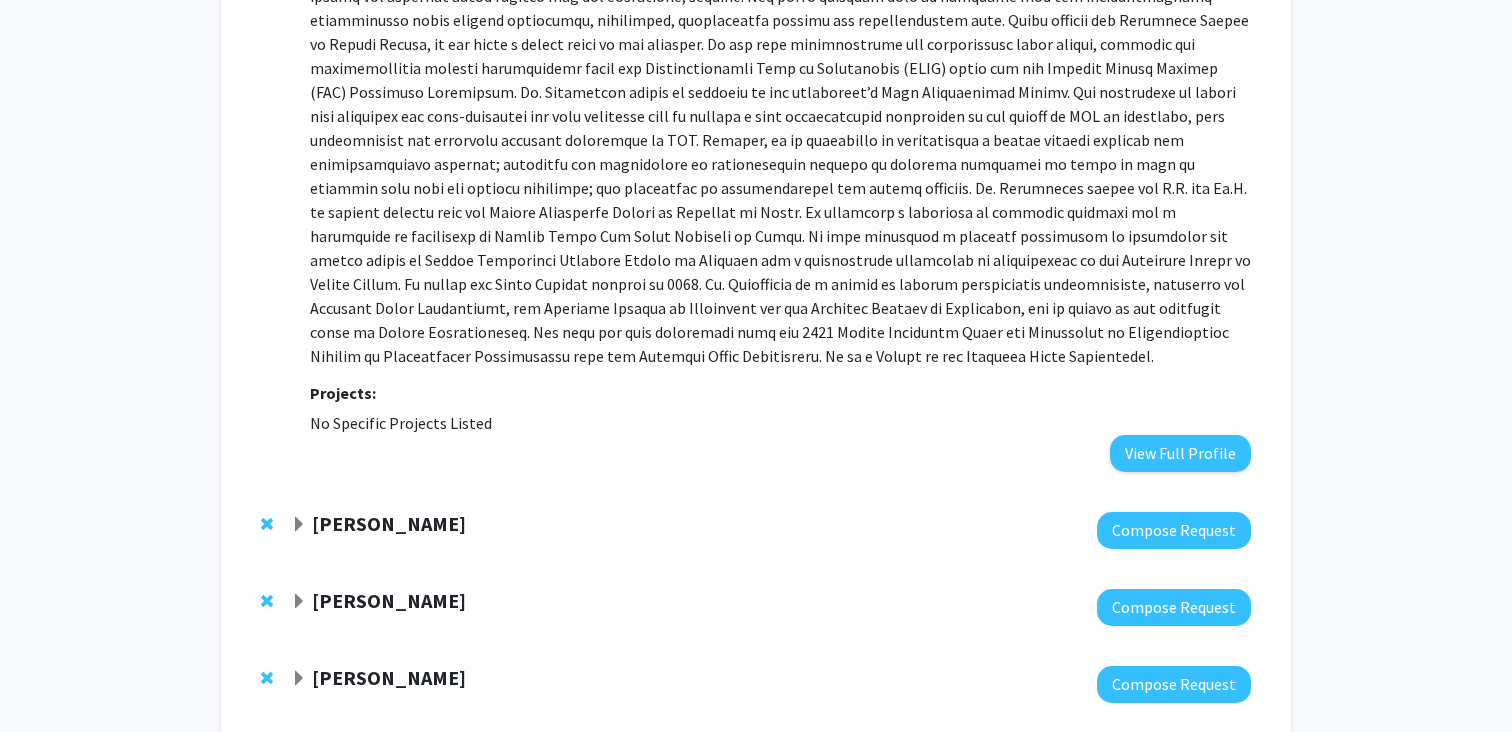 click on "Todd Kolb" 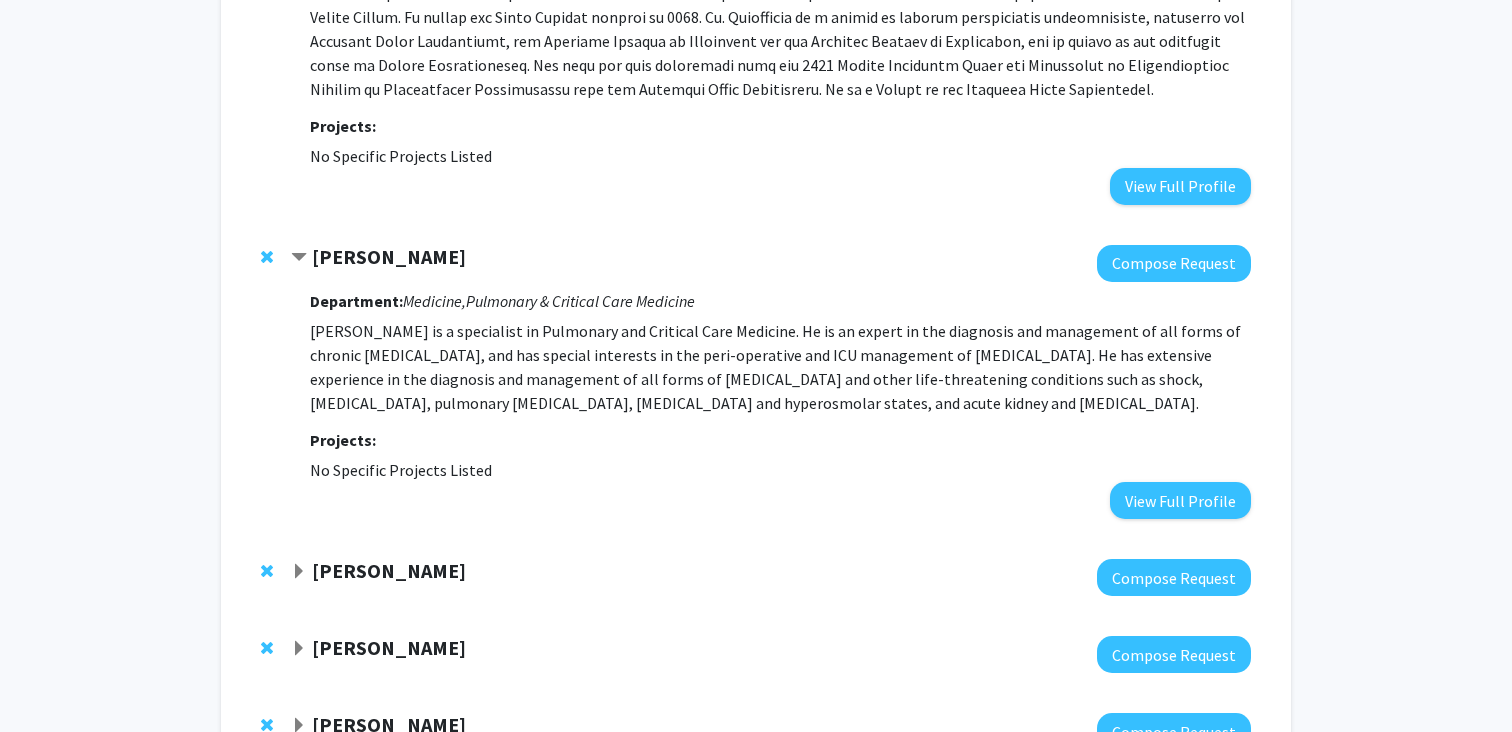 scroll, scrollTop: 1849, scrollLeft: 0, axis: vertical 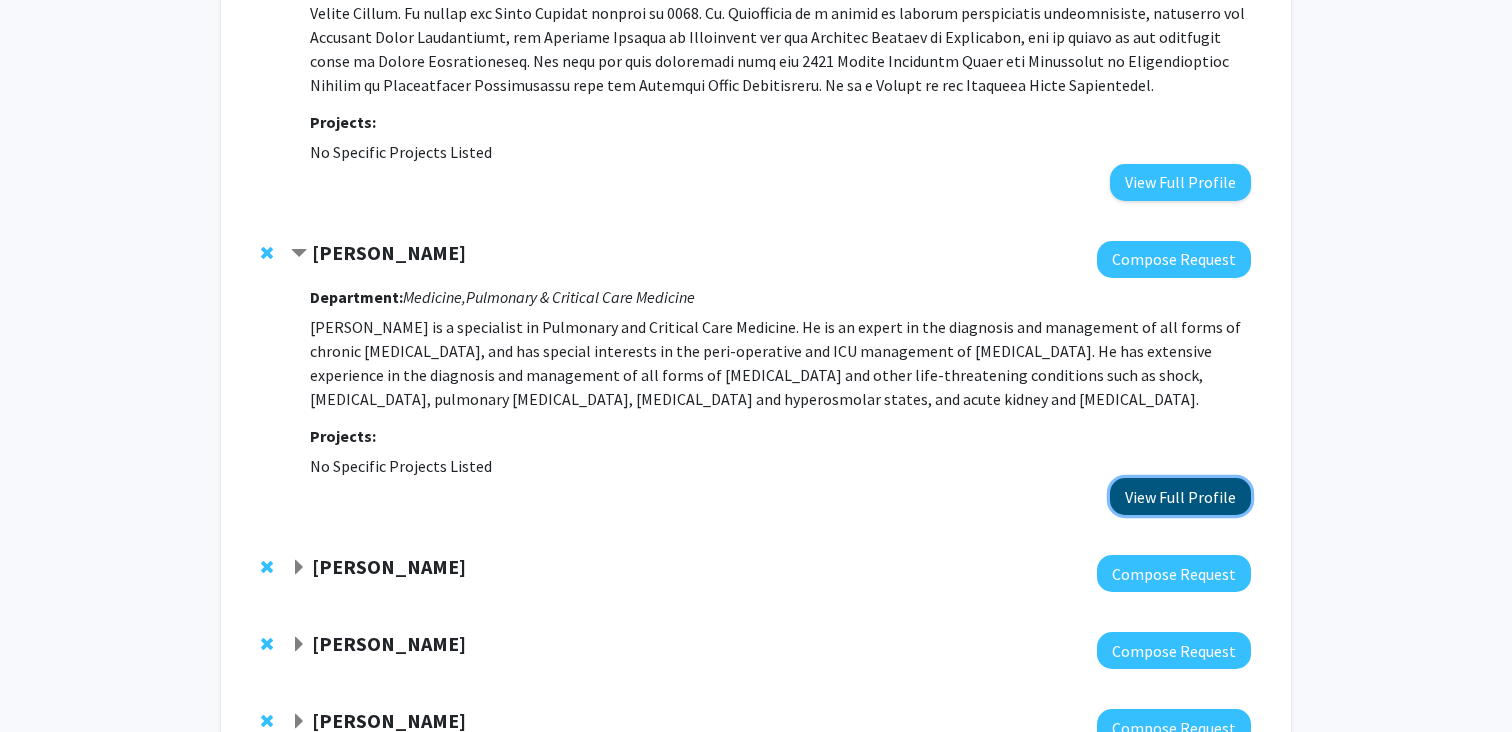 click on "View Full Profile" at bounding box center [1180, 496] 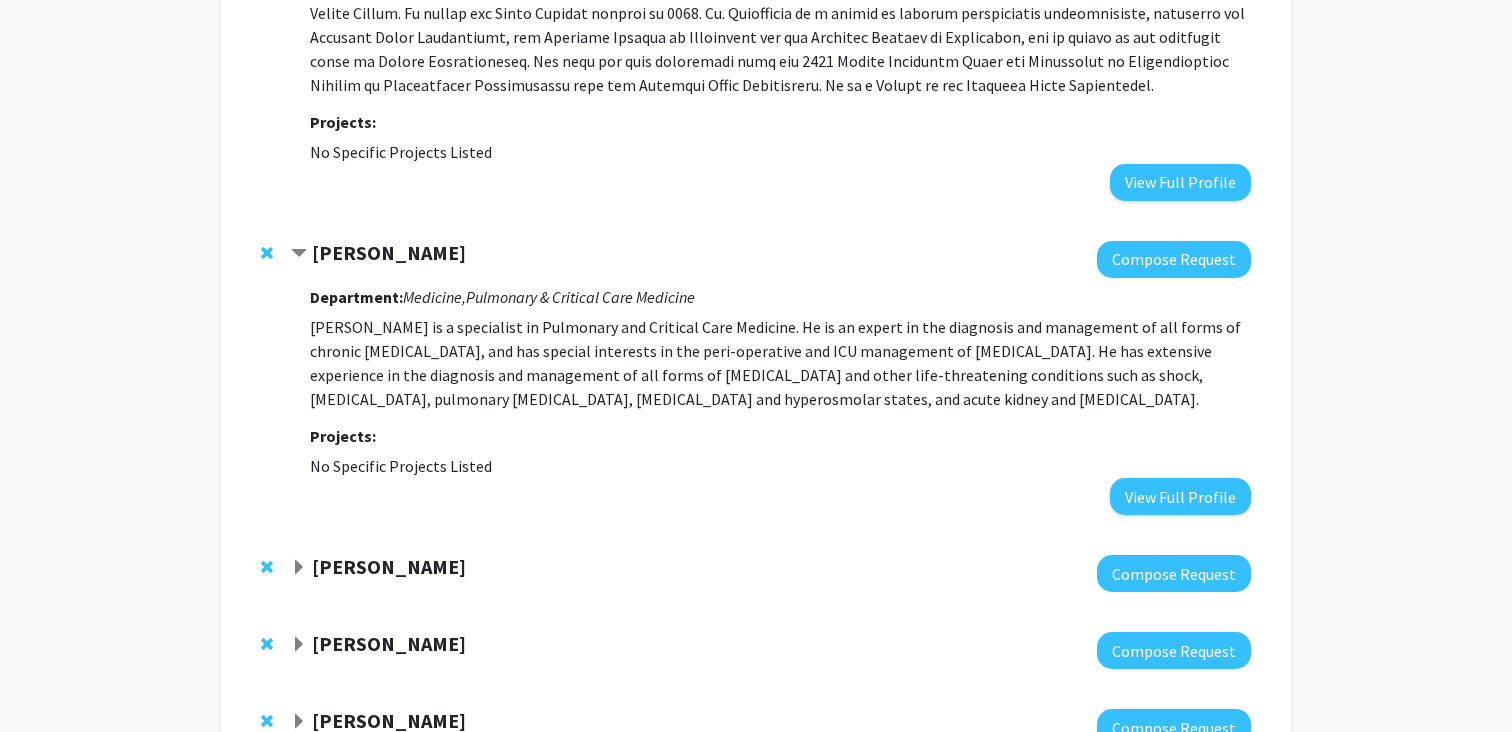 click on "[PERSON_NAME]" 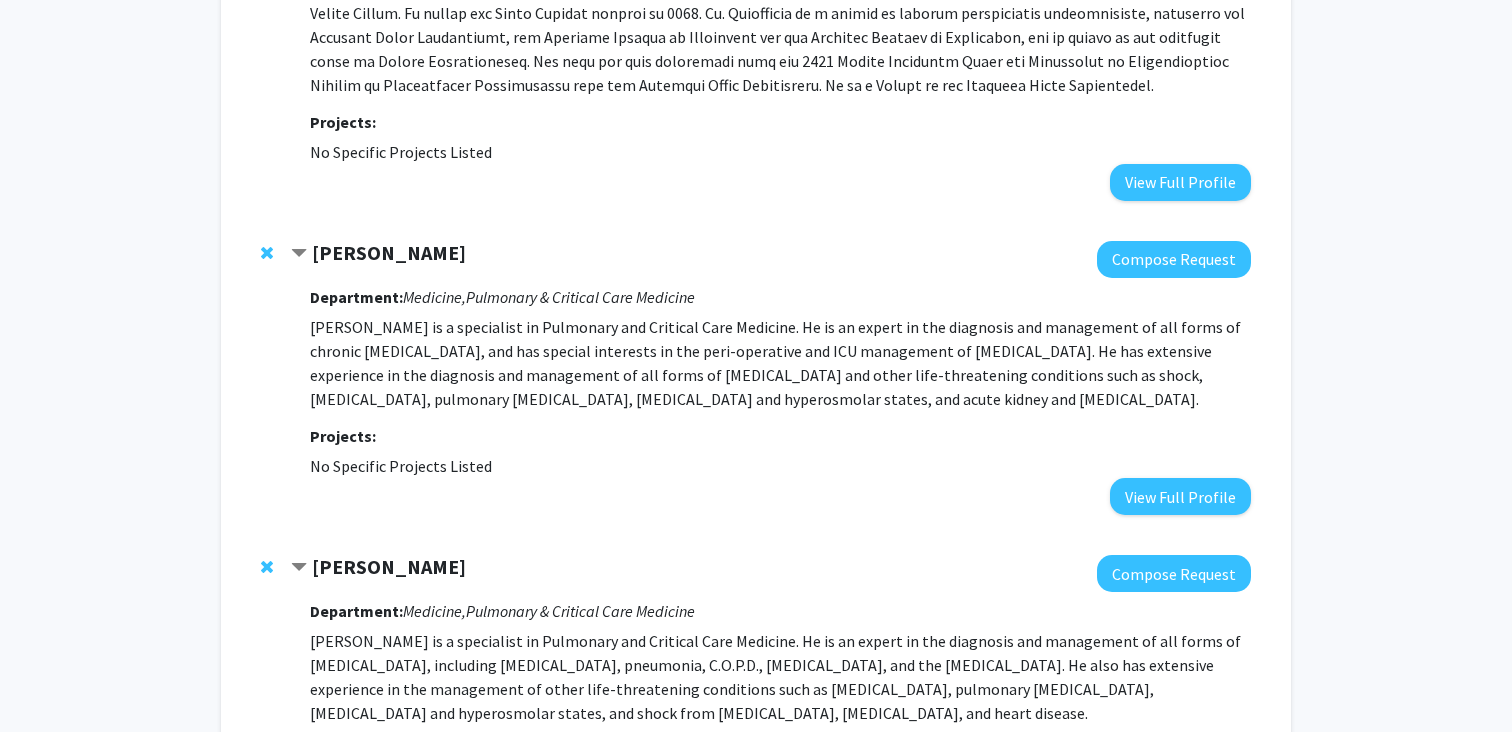 scroll, scrollTop: 2093, scrollLeft: 0, axis: vertical 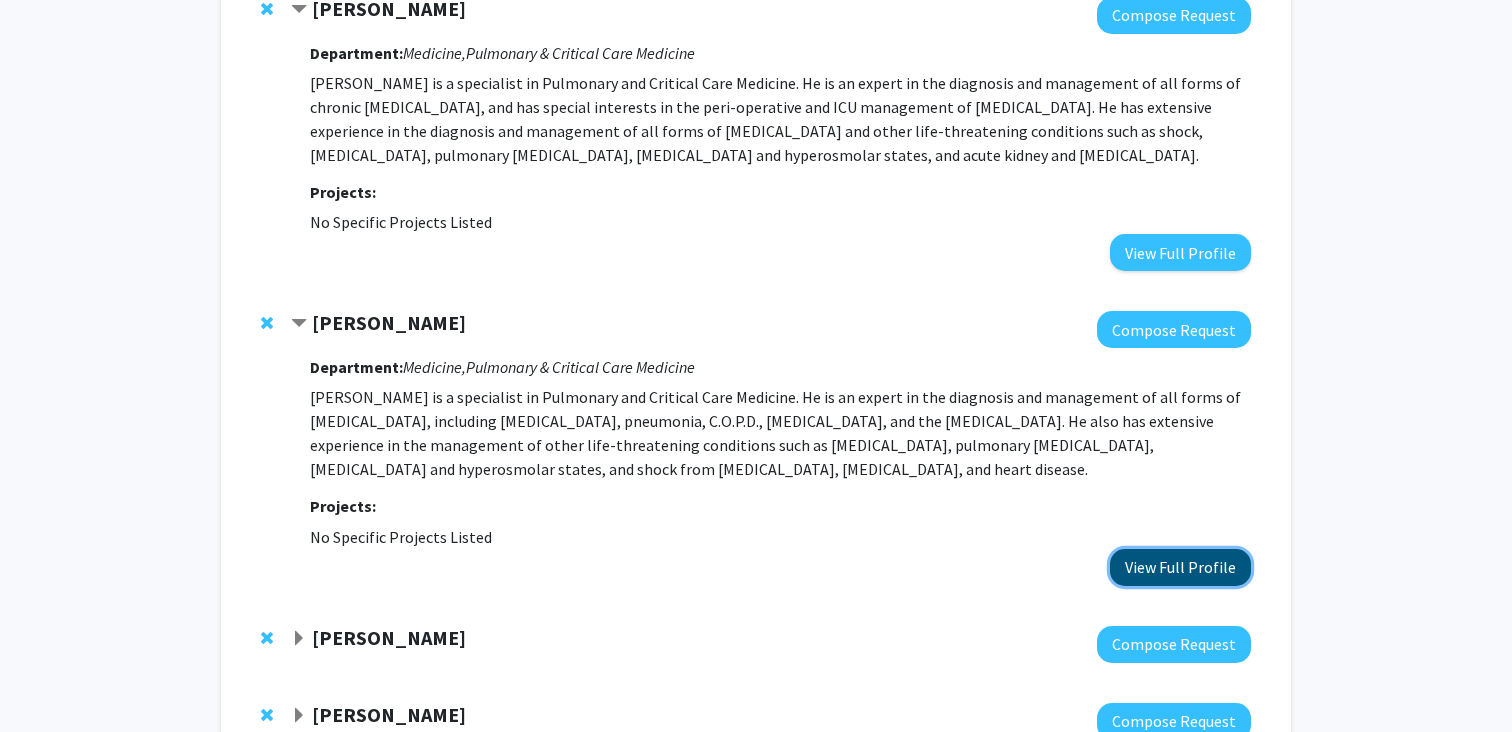 click on "View Full Profile" at bounding box center (1180, 567) 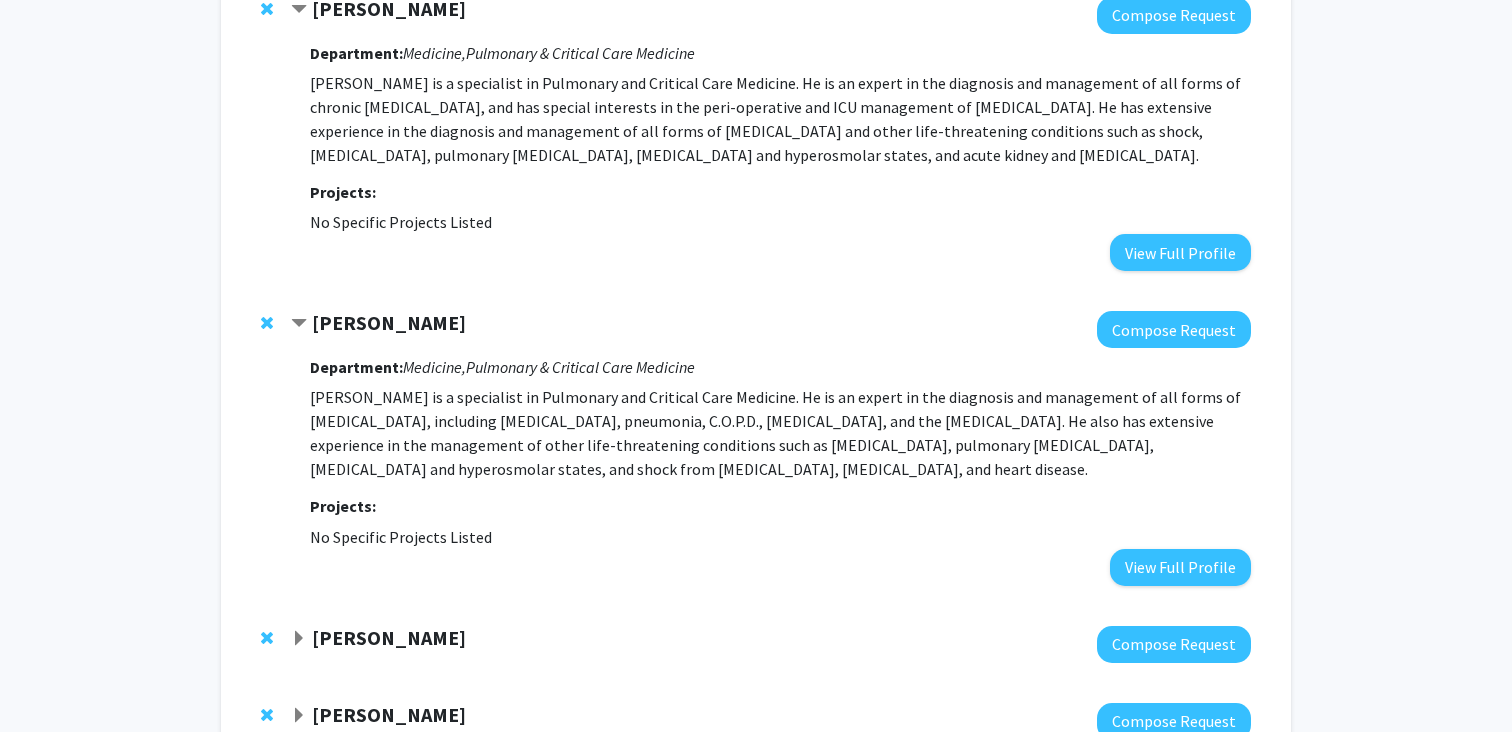 click 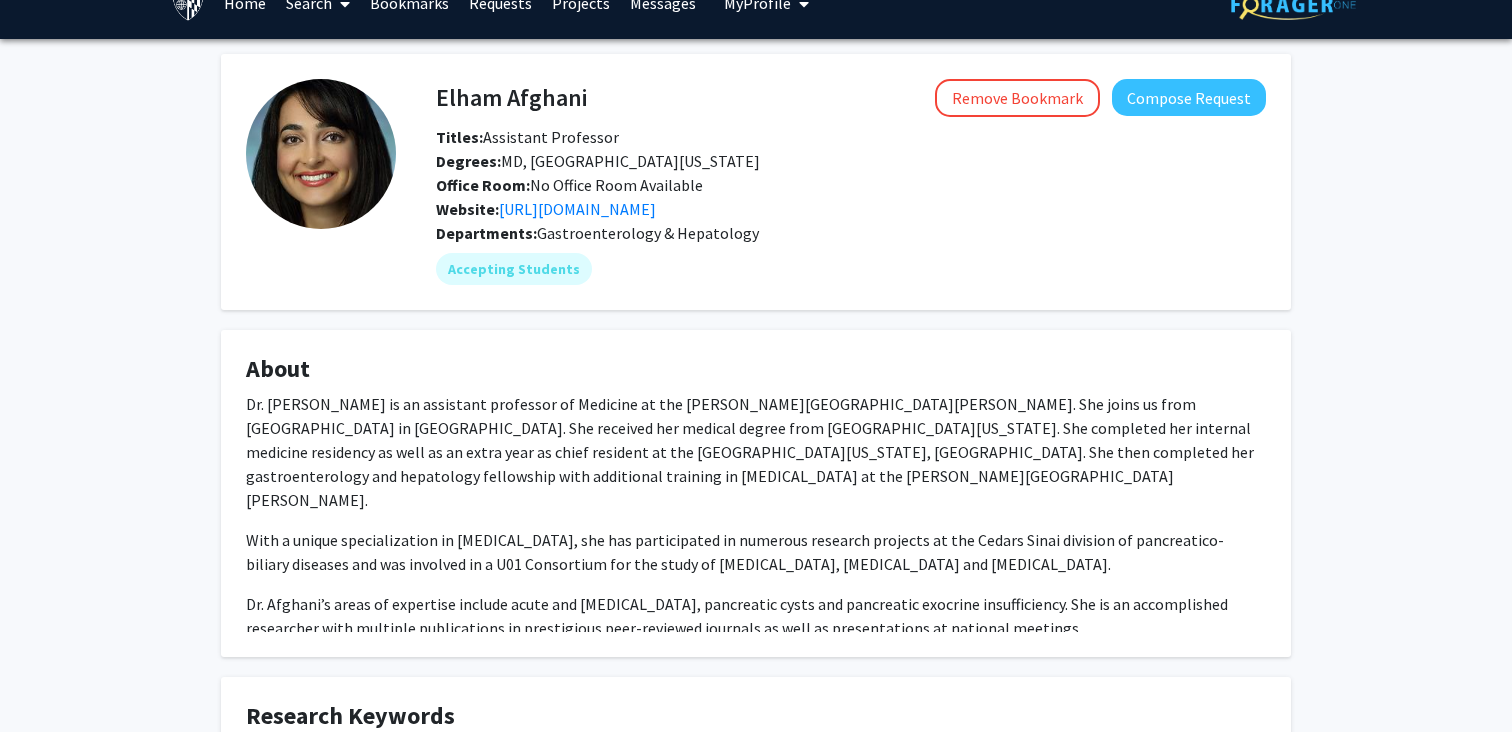 scroll, scrollTop: 0, scrollLeft: 0, axis: both 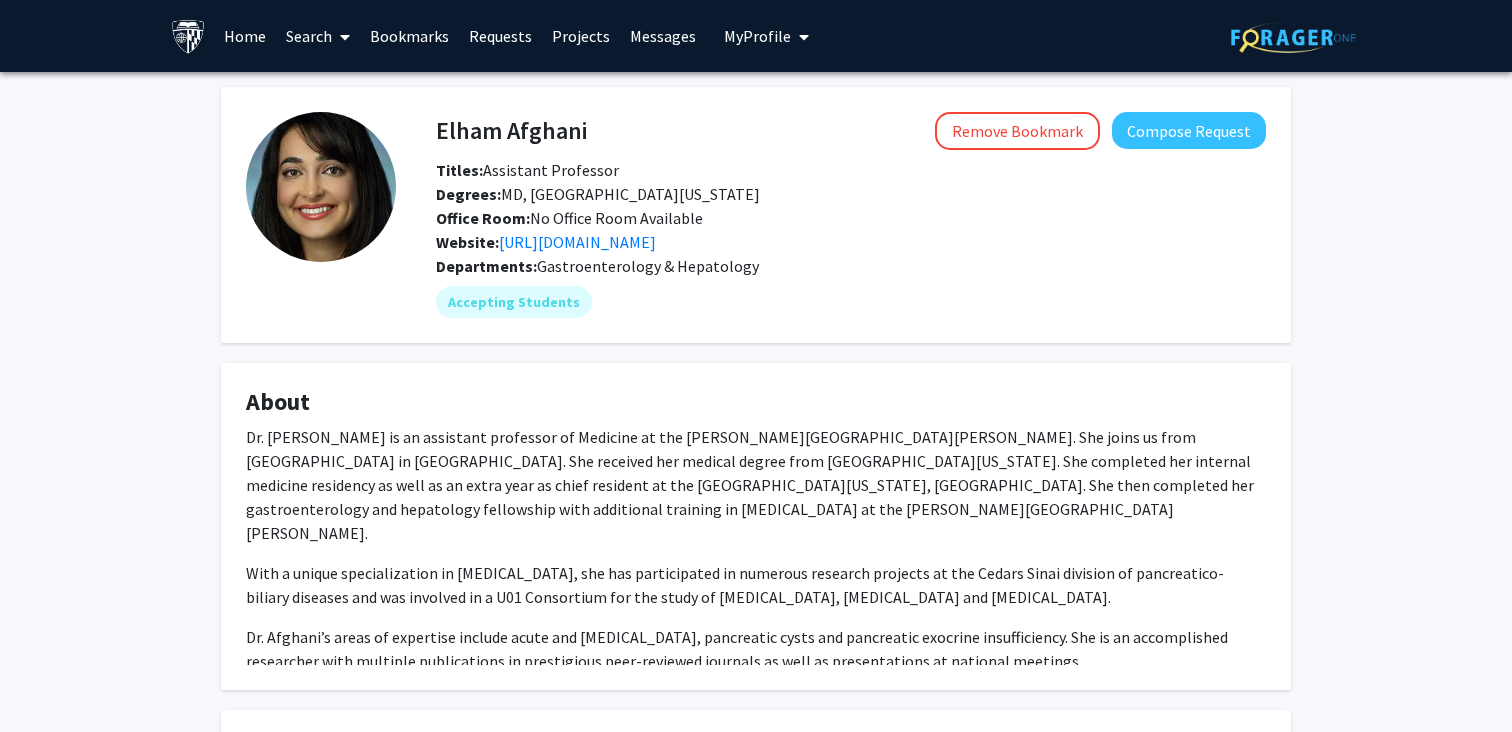 click on "Search" at bounding box center [318, 36] 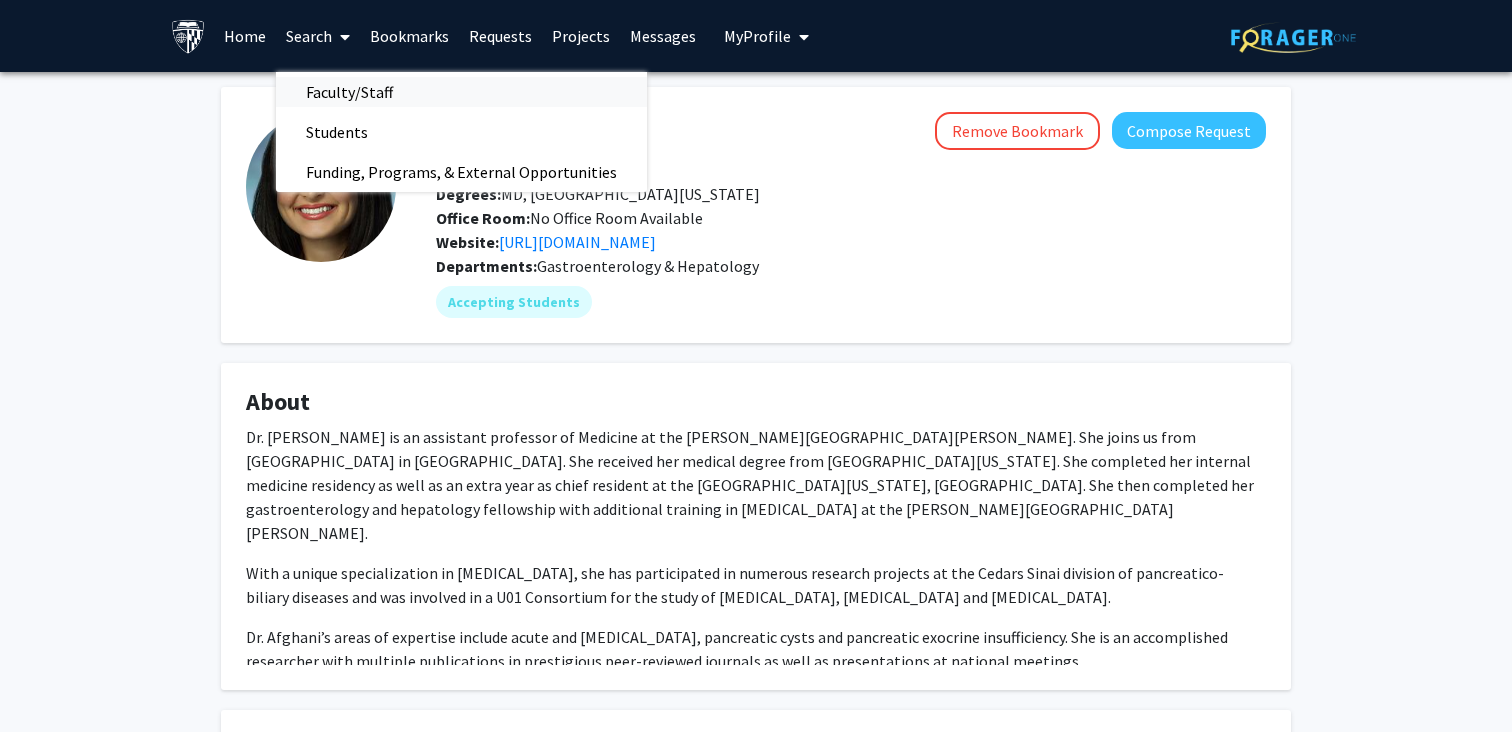 click on "Faculty/Staff" at bounding box center (349, 92) 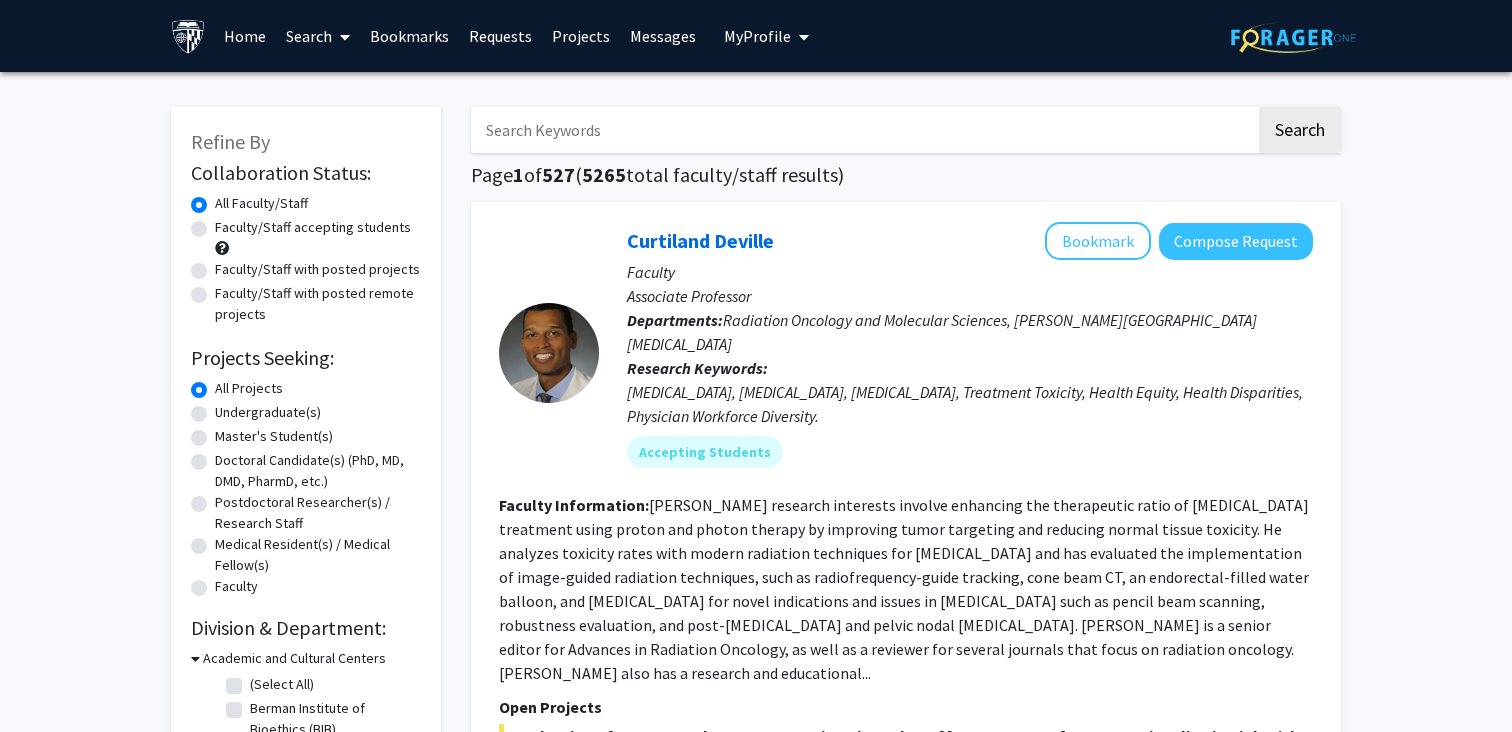 click on "Faculty/Staff with posted projects" 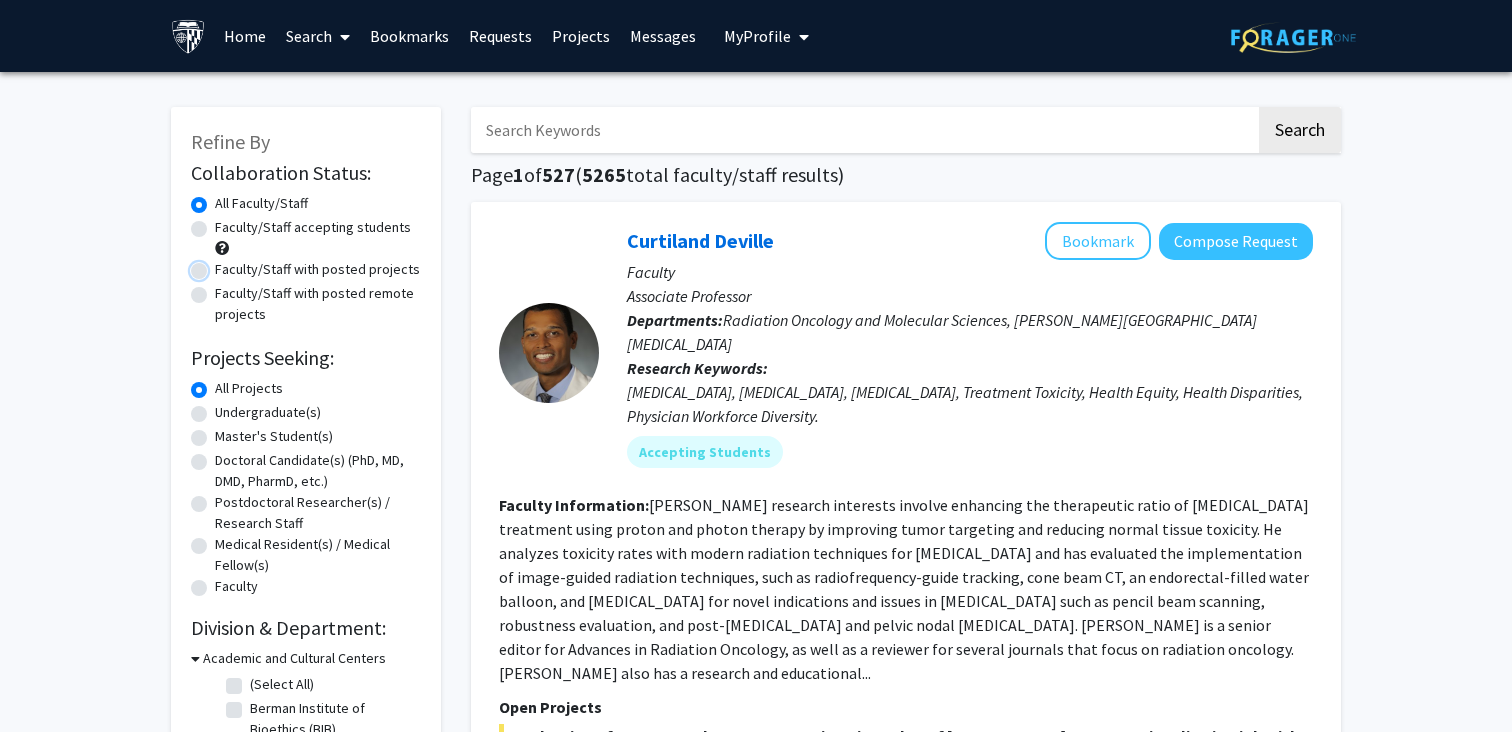 click on "Faculty/Staff with posted projects" at bounding box center (221, 265) 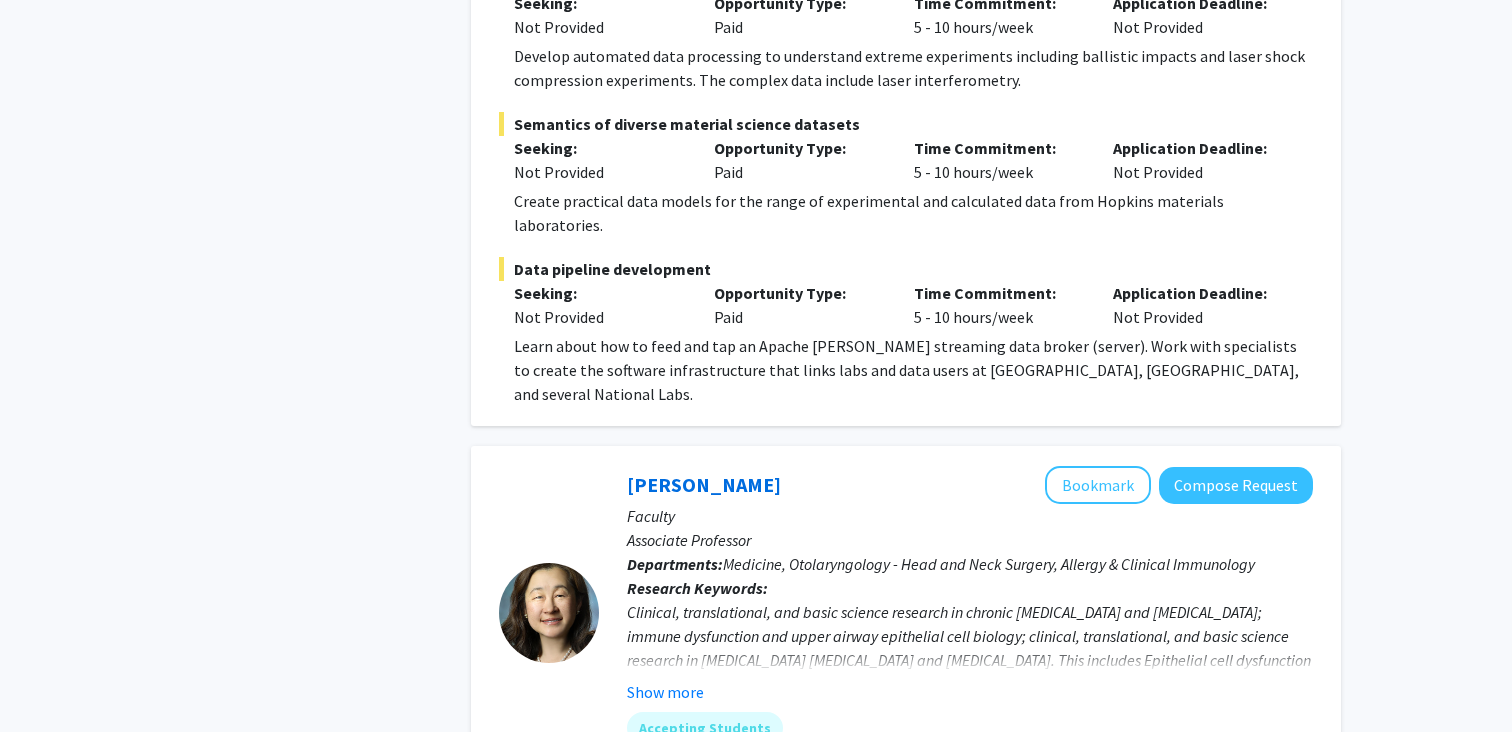 scroll, scrollTop: 5604, scrollLeft: 0, axis: vertical 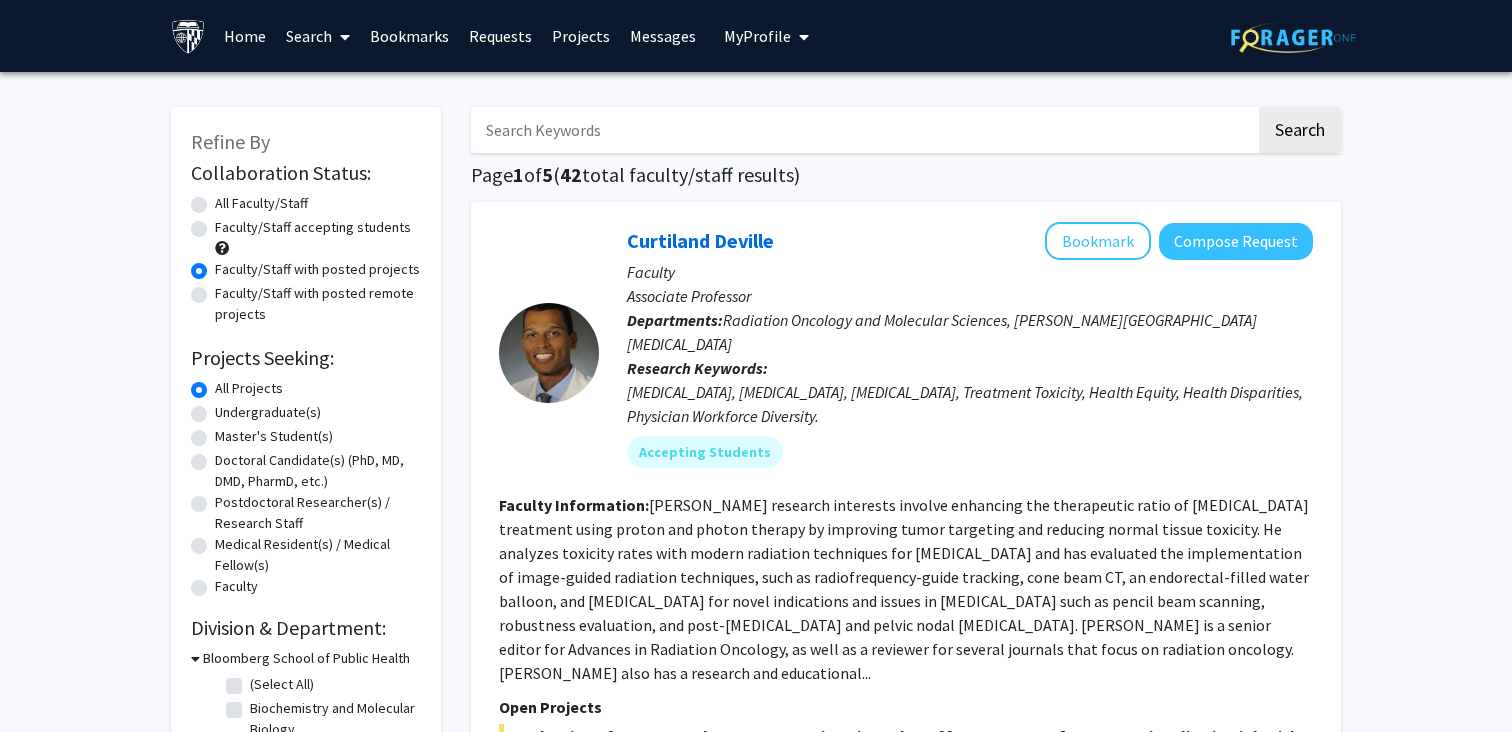 click at bounding box center [863, 130] 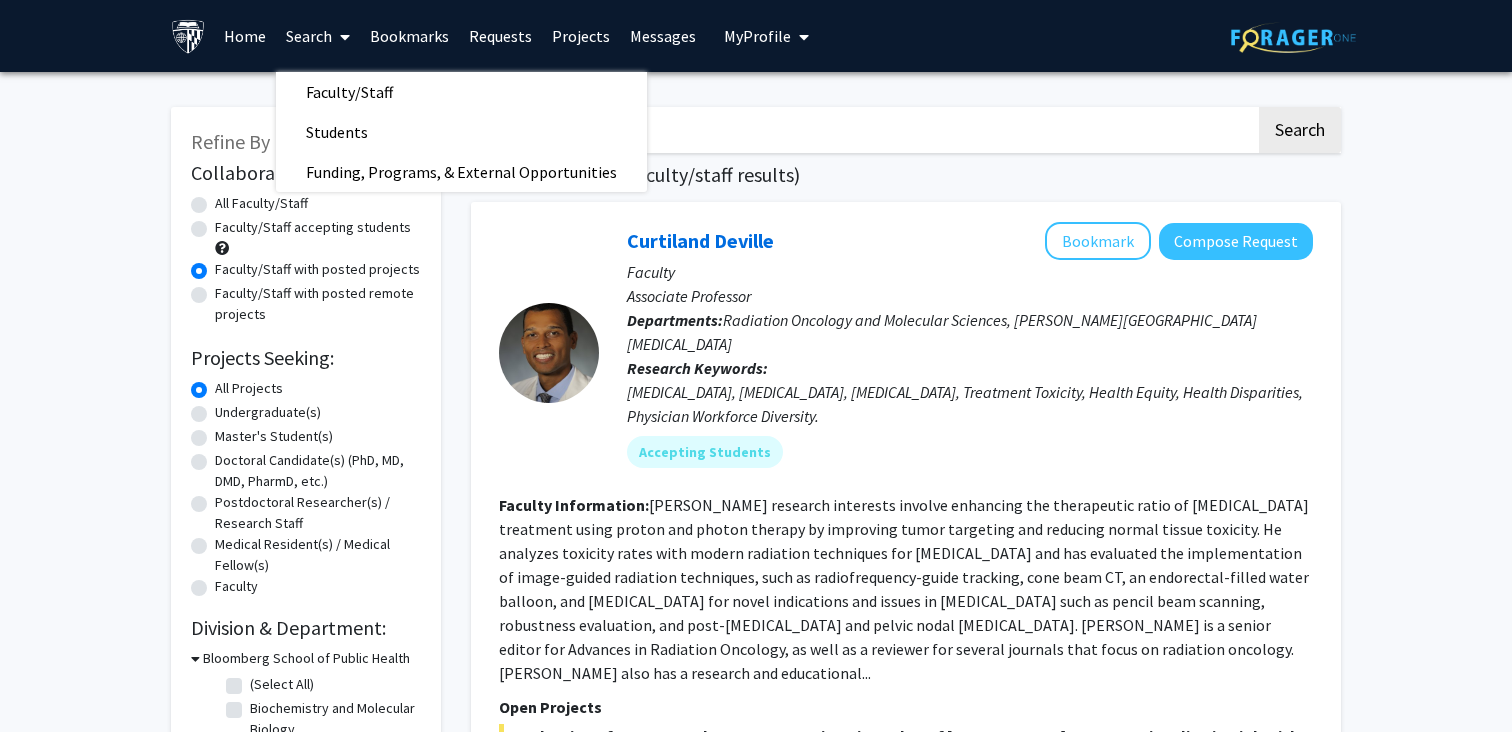 click at bounding box center (863, 130) 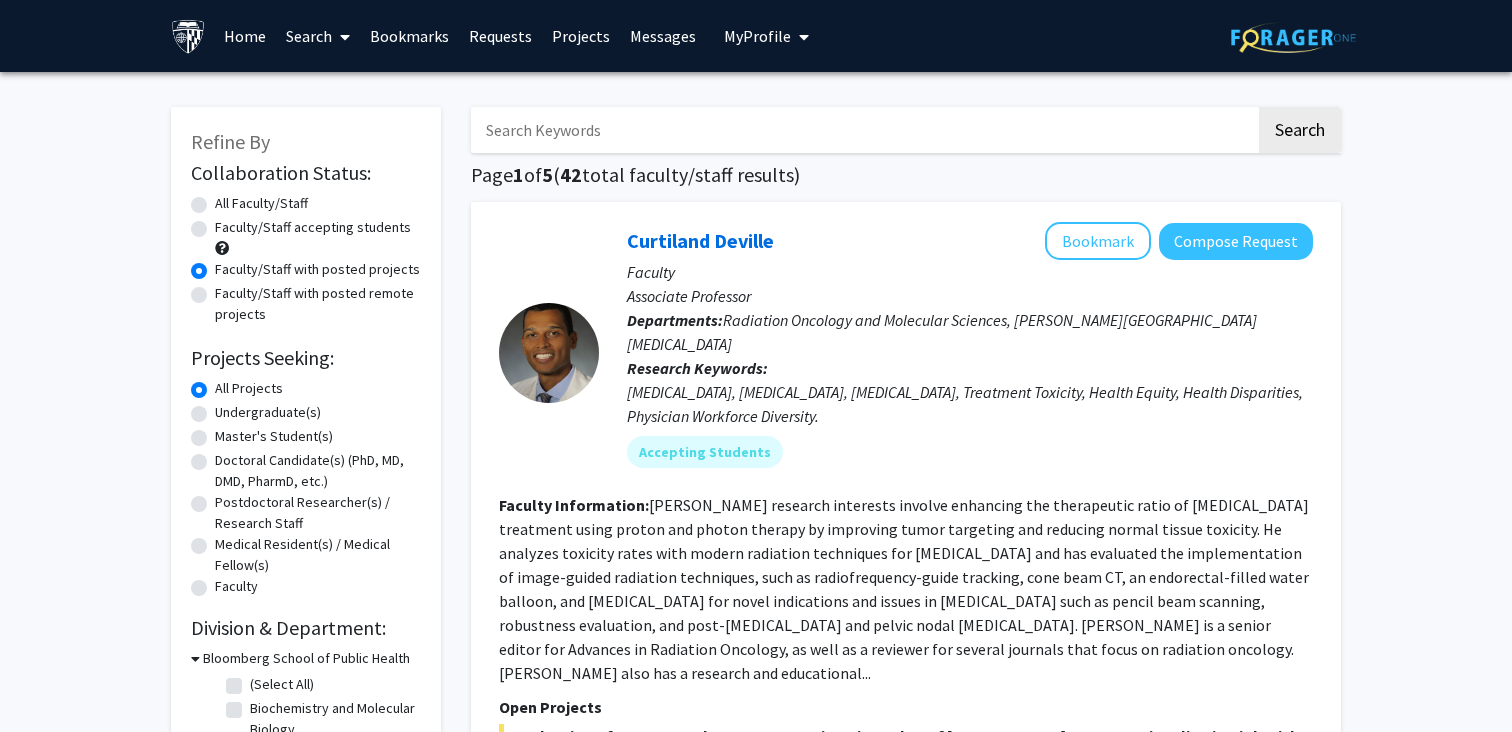 click at bounding box center [863, 130] 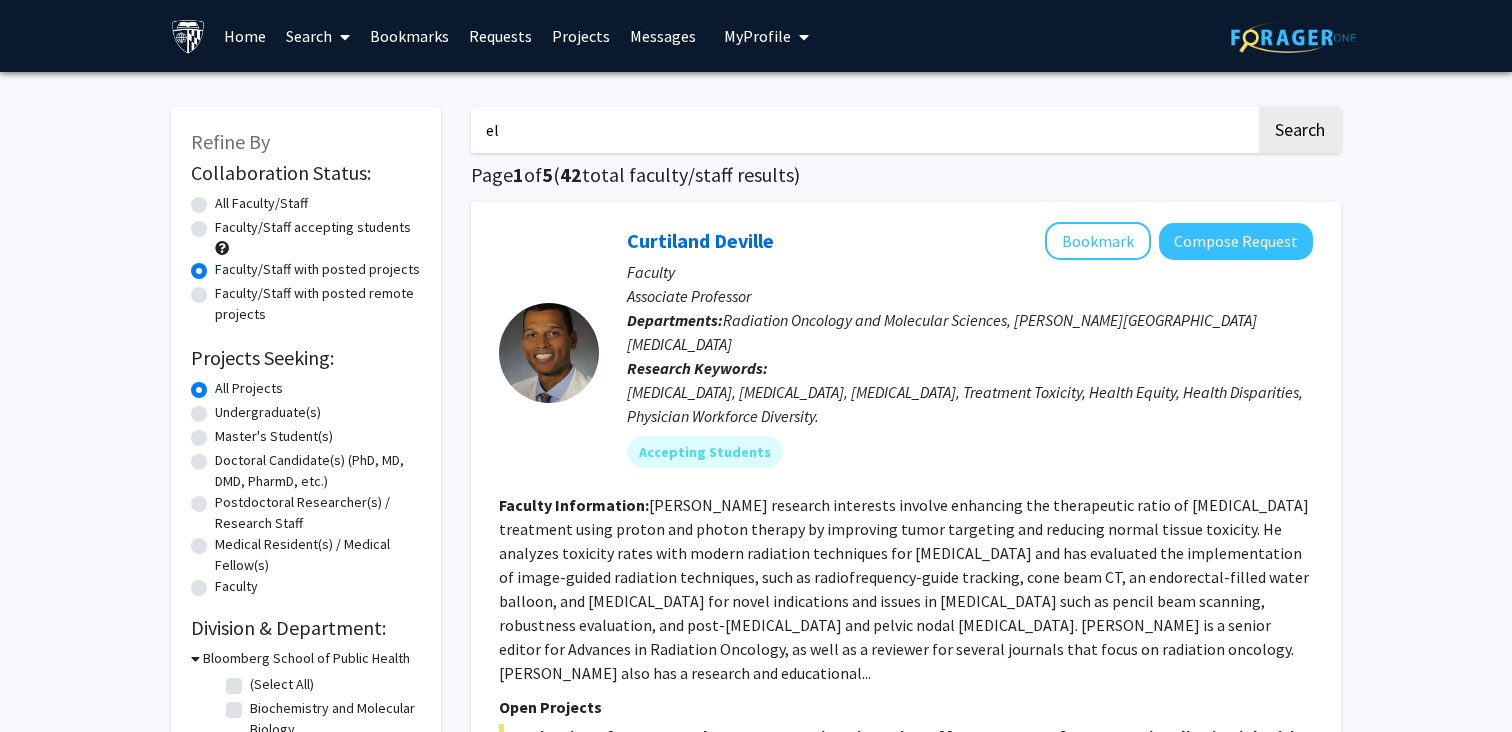 type on "Elham Afghani" 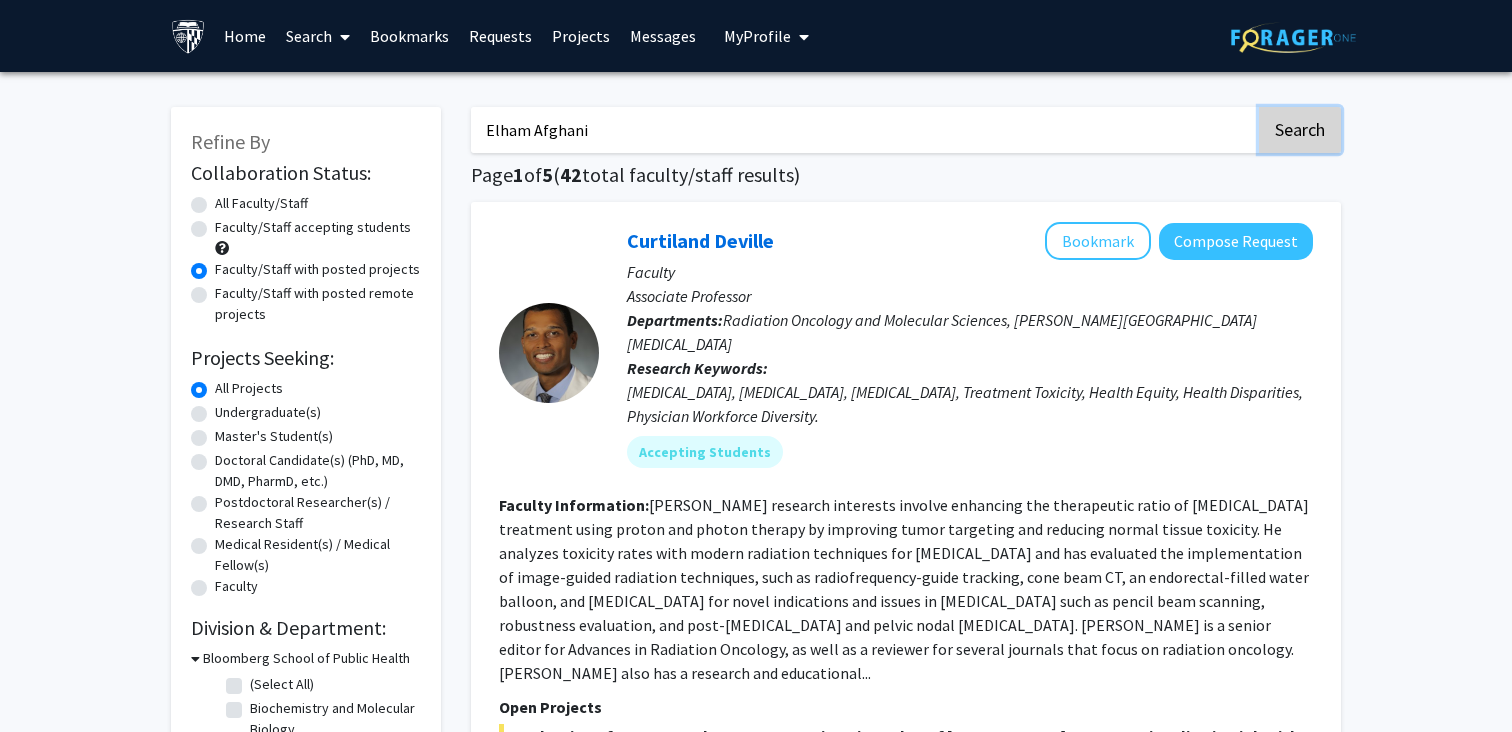 click on "Search" 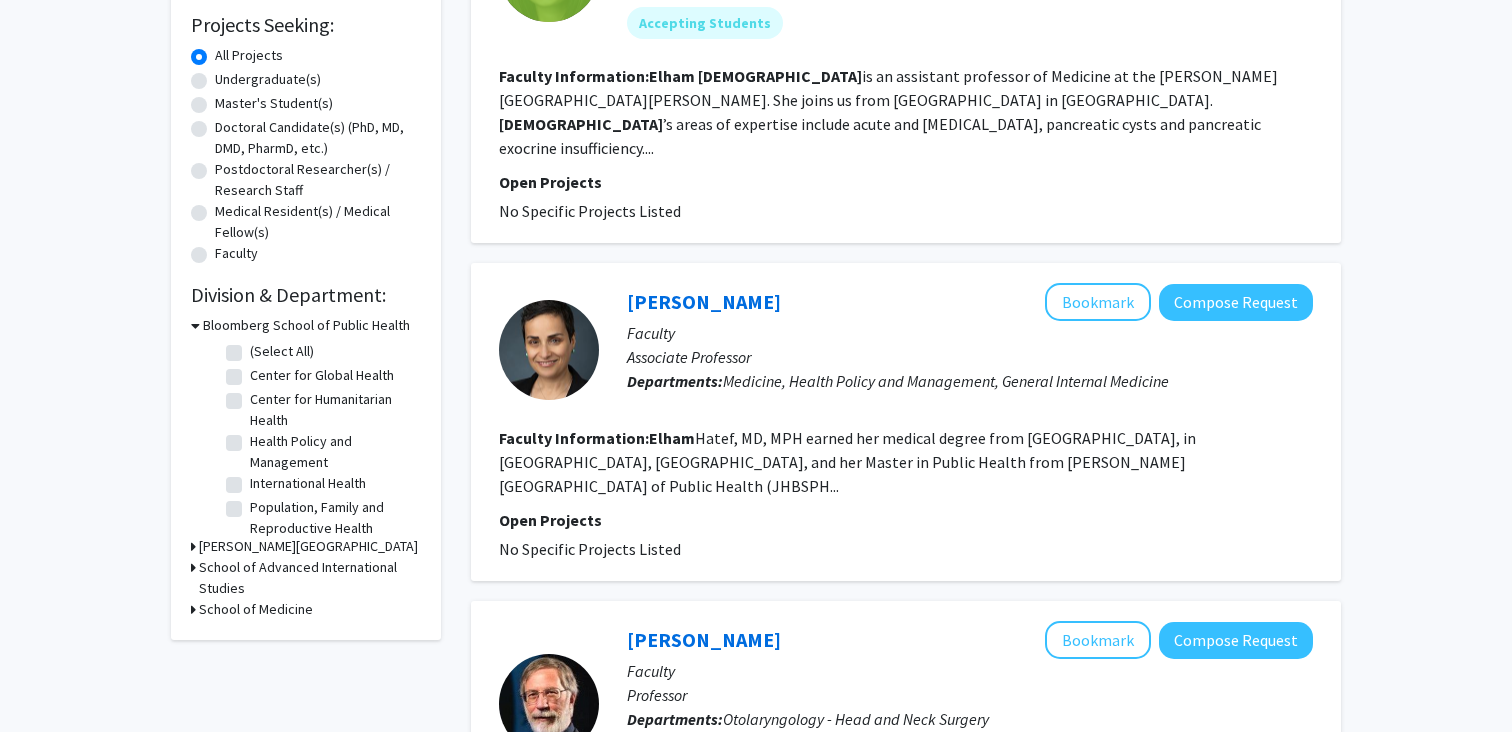 scroll, scrollTop: 0, scrollLeft: 0, axis: both 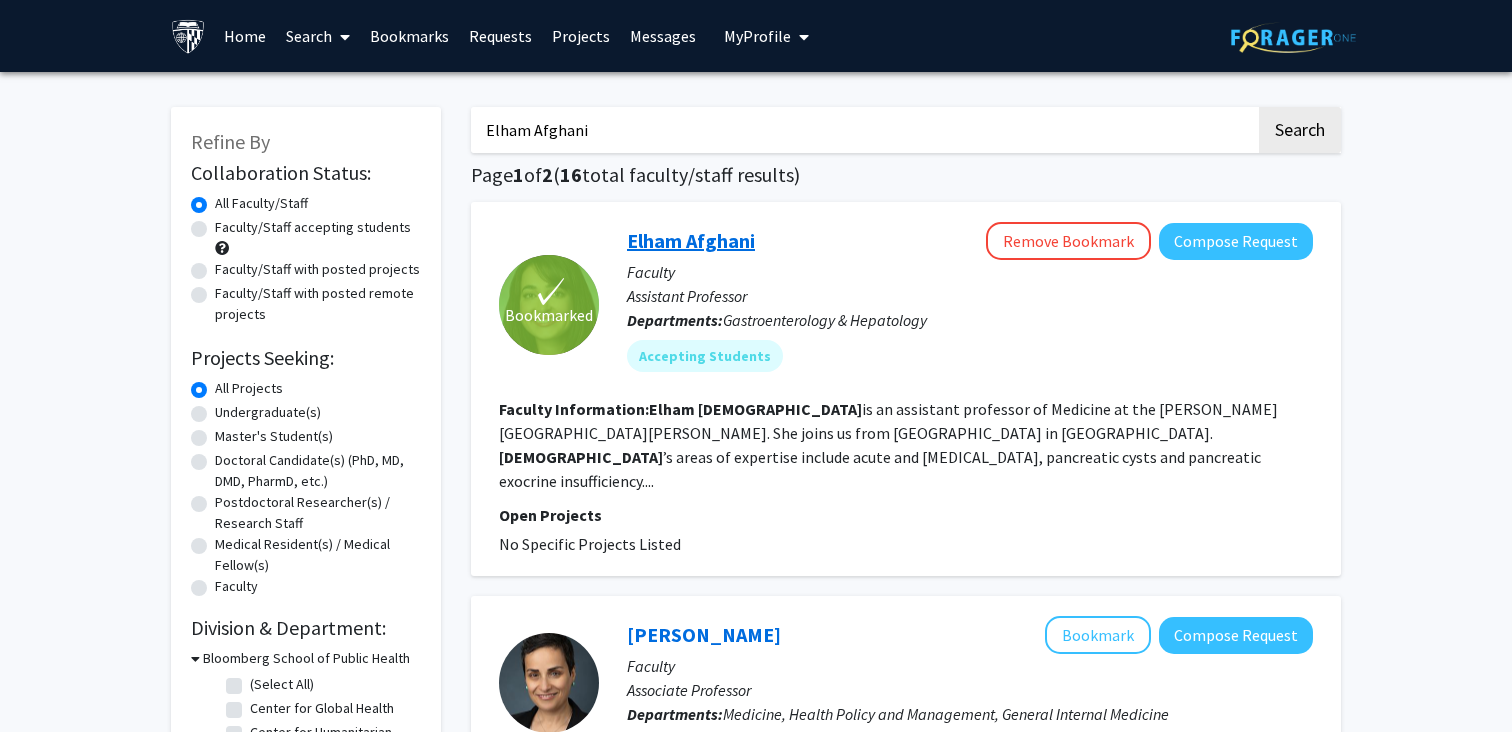 click on "Elham  Afghani" 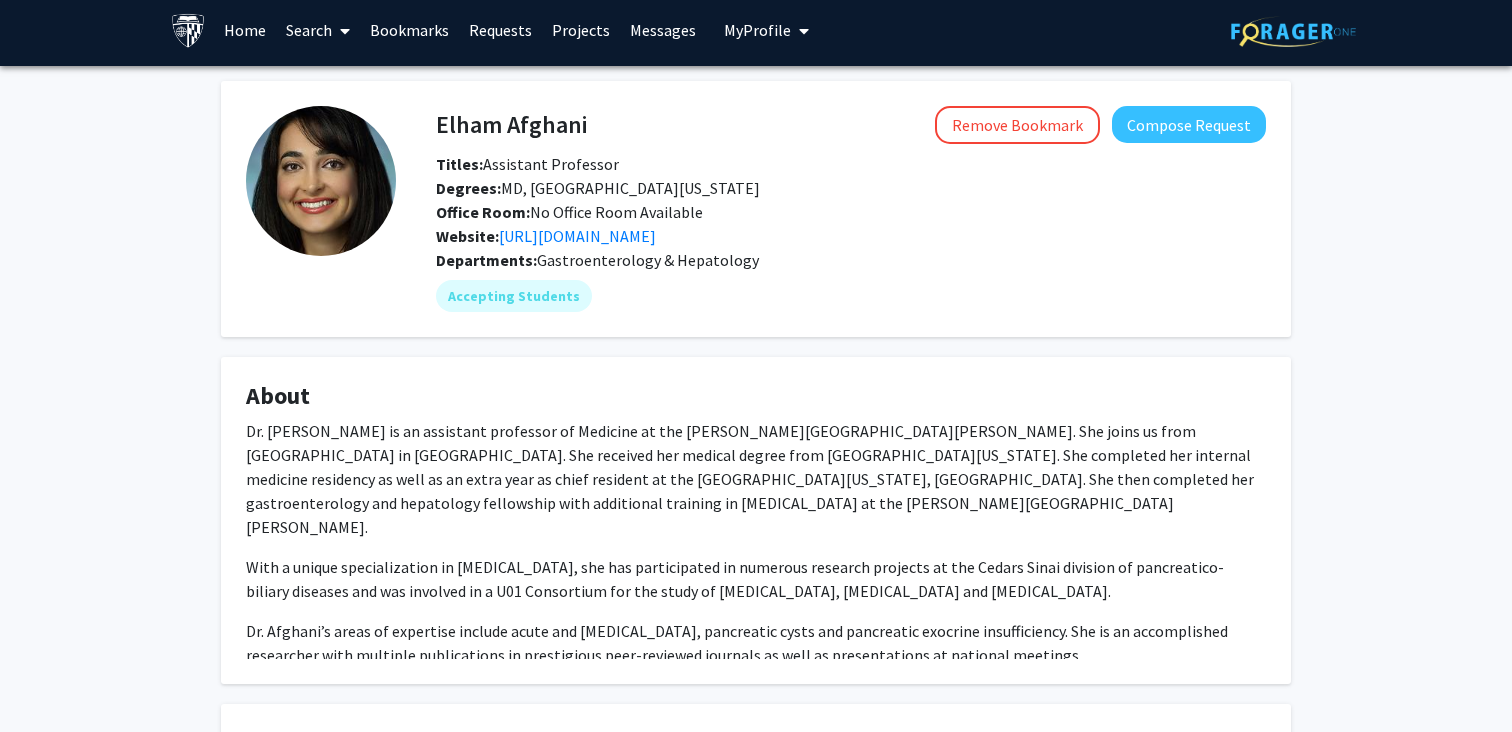 scroll, scrollTop: 0, scrollLeft: 0, axis: both 